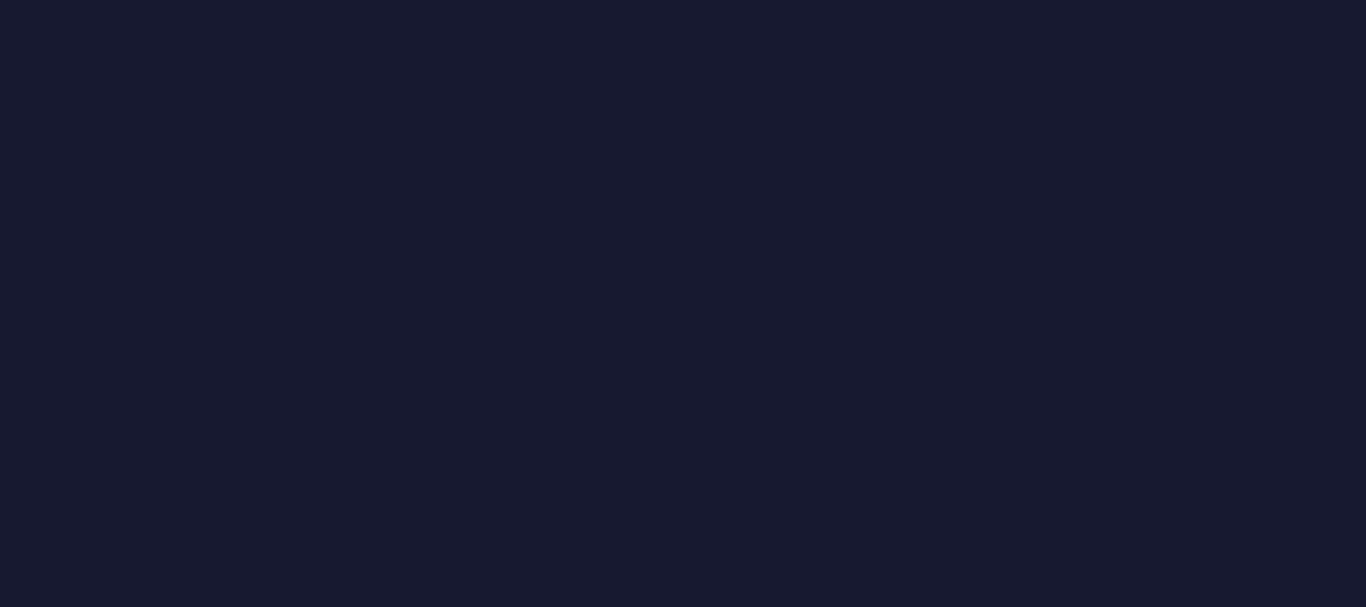 scroll, scrollTop: 0, scrollLeft: 0, axis: both 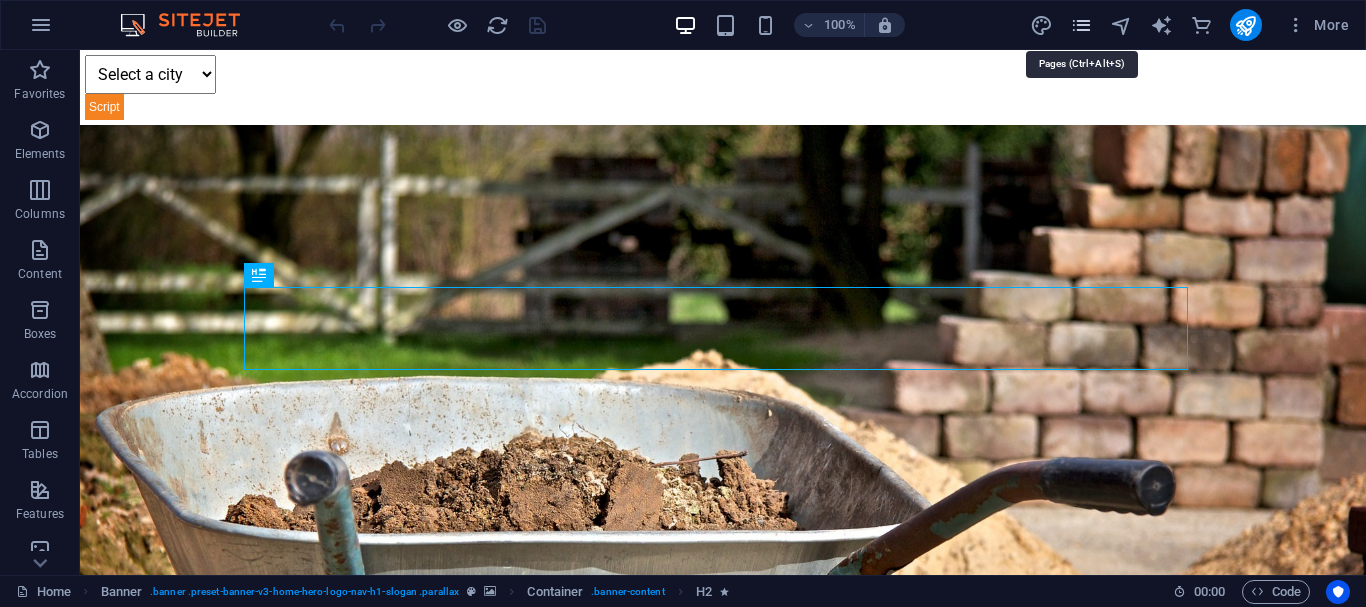click at bounding box center (1081, 25) 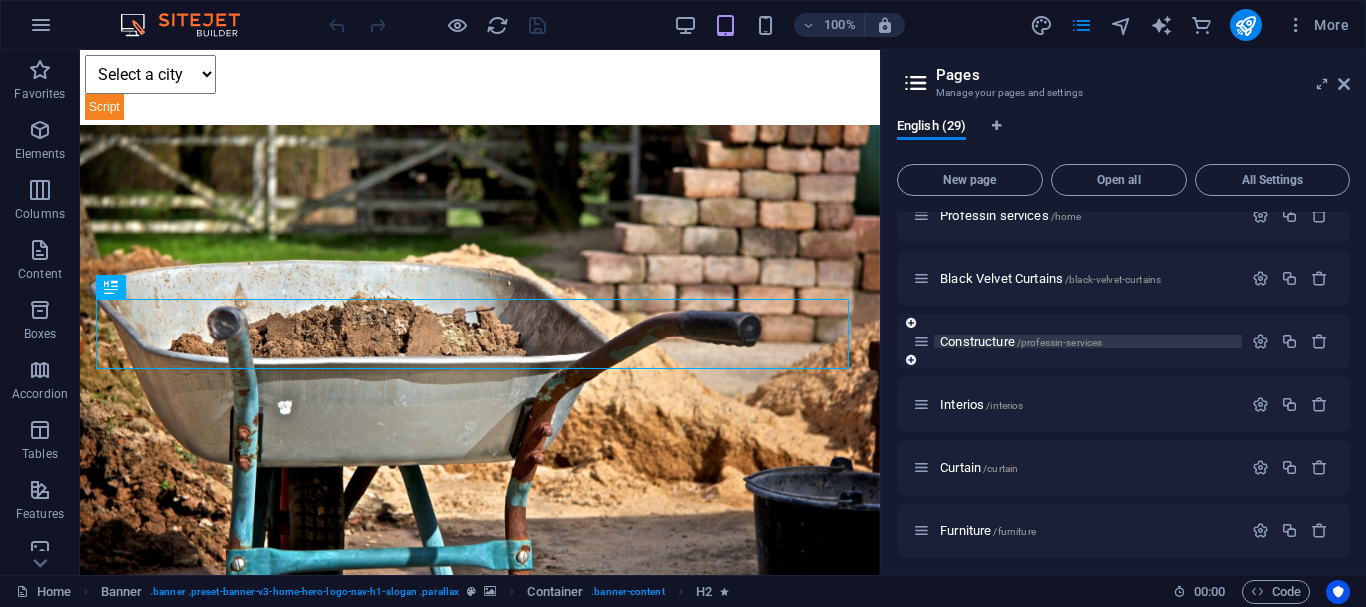 scroll, scrollTop: 1000, scrollLeft: 0, axis: vertical 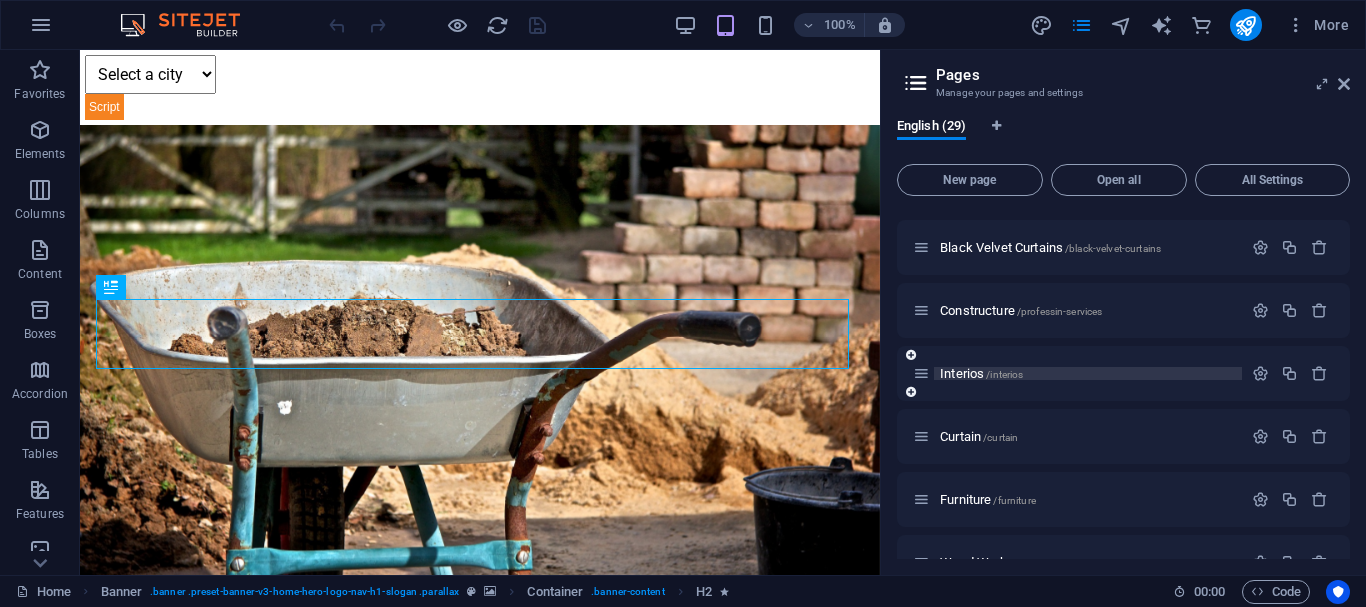 click on "/[CATEGORY] /[CATEGORY]" at bounding box center [981, 373] 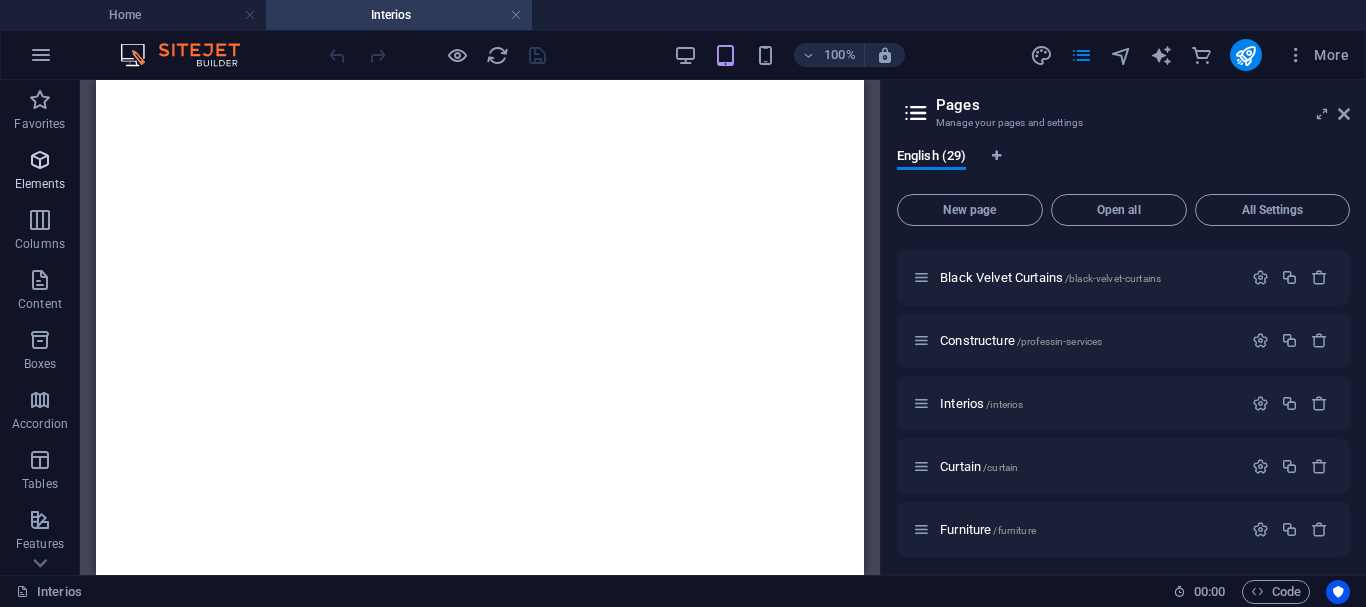 click on "Elements" at bounding box center [40, 184] 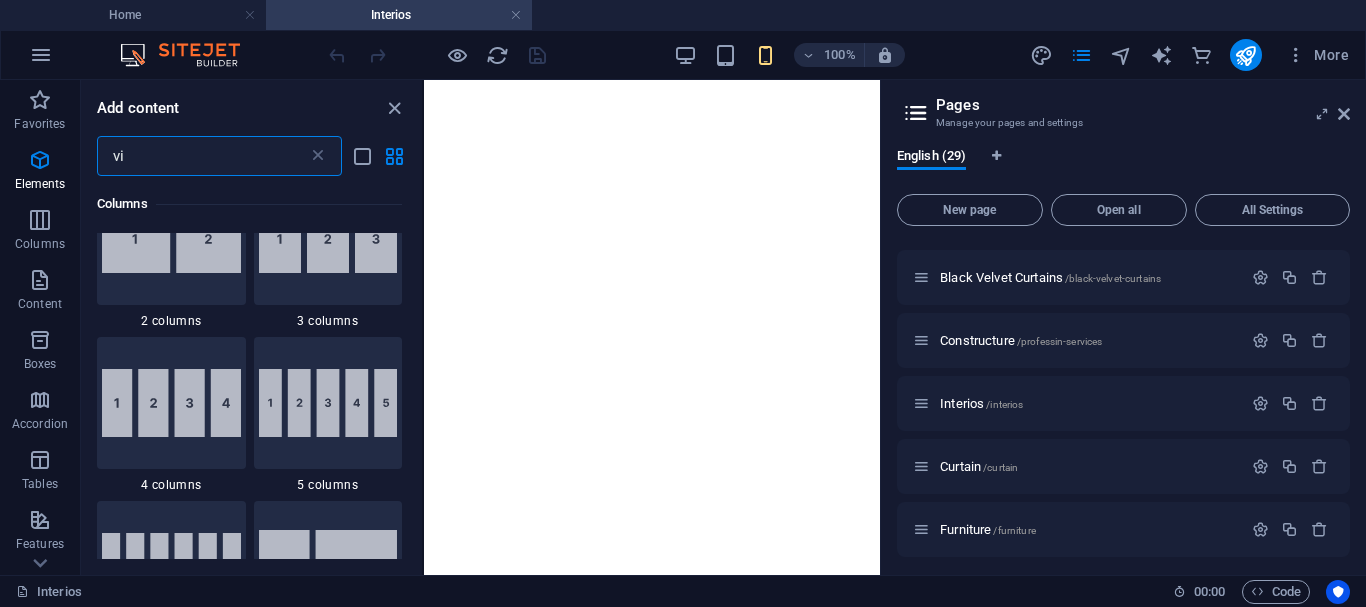 scroll, scrollTop: 0, scrollLeft: 0, axis: both 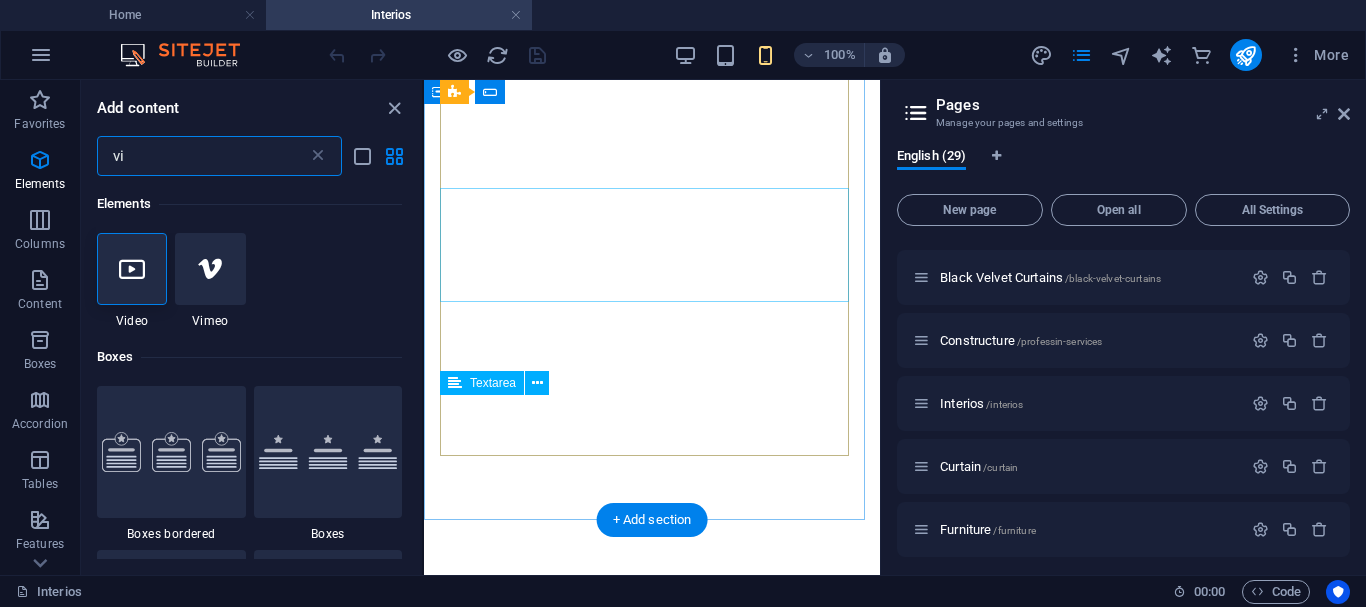 type on "vi" 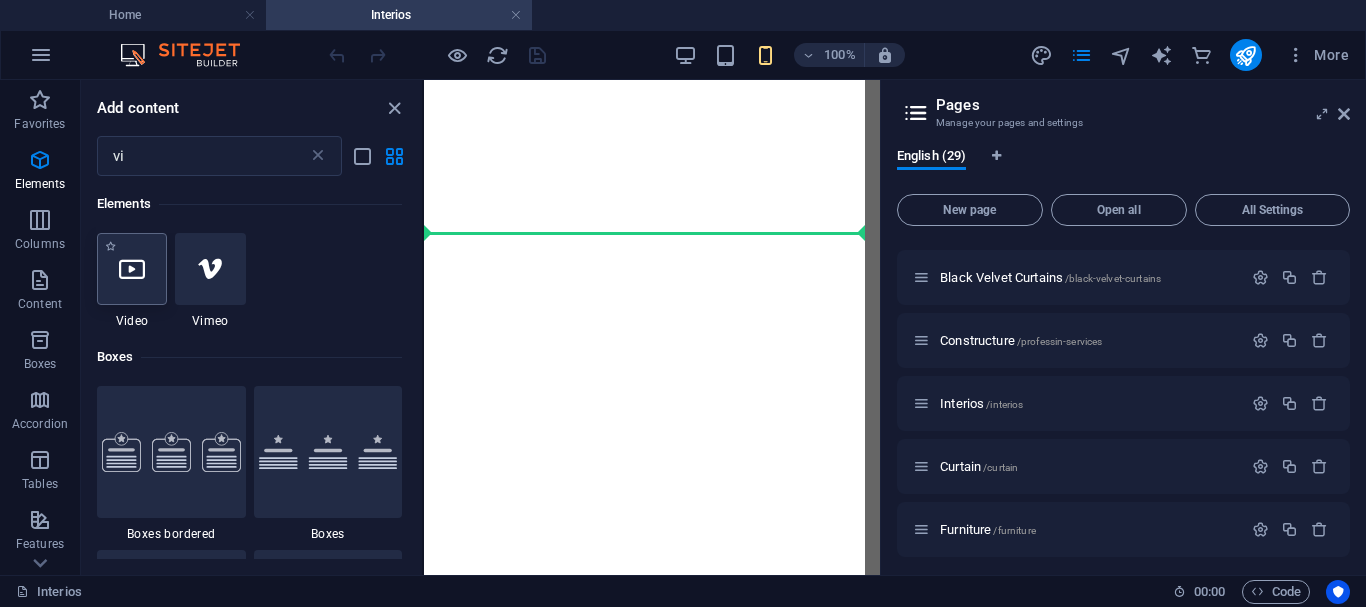 select on "%" 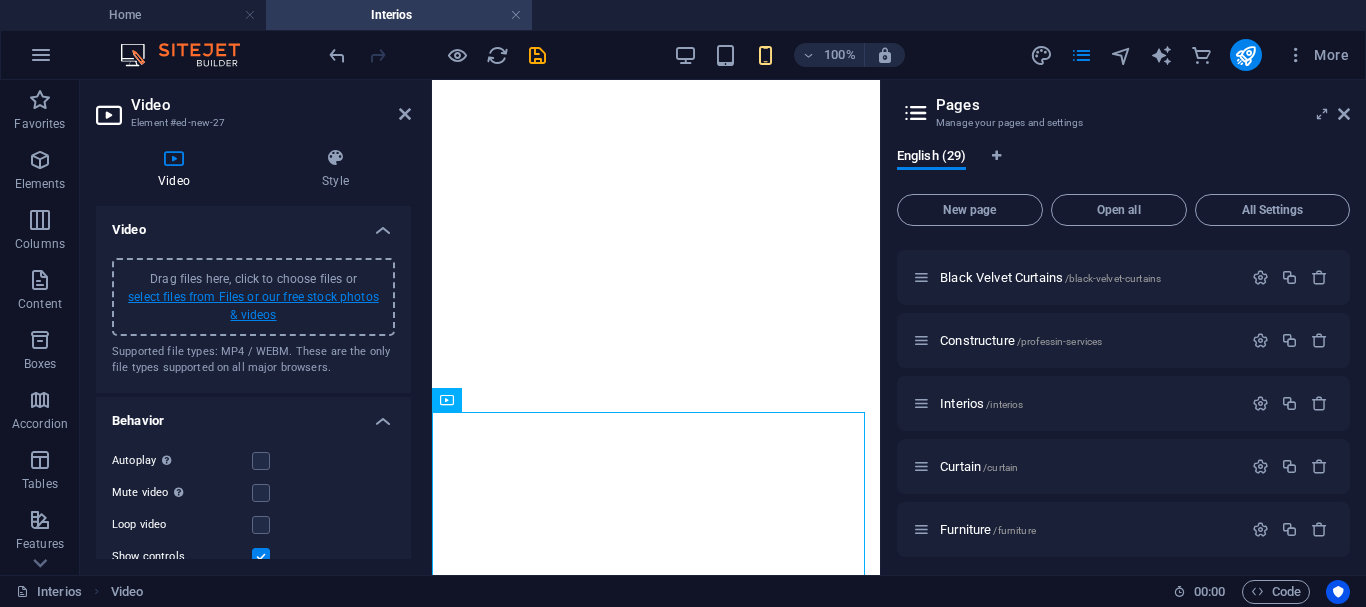 click on "select files from Files or our free stock photos & videos" at bounding box center [253, 306] 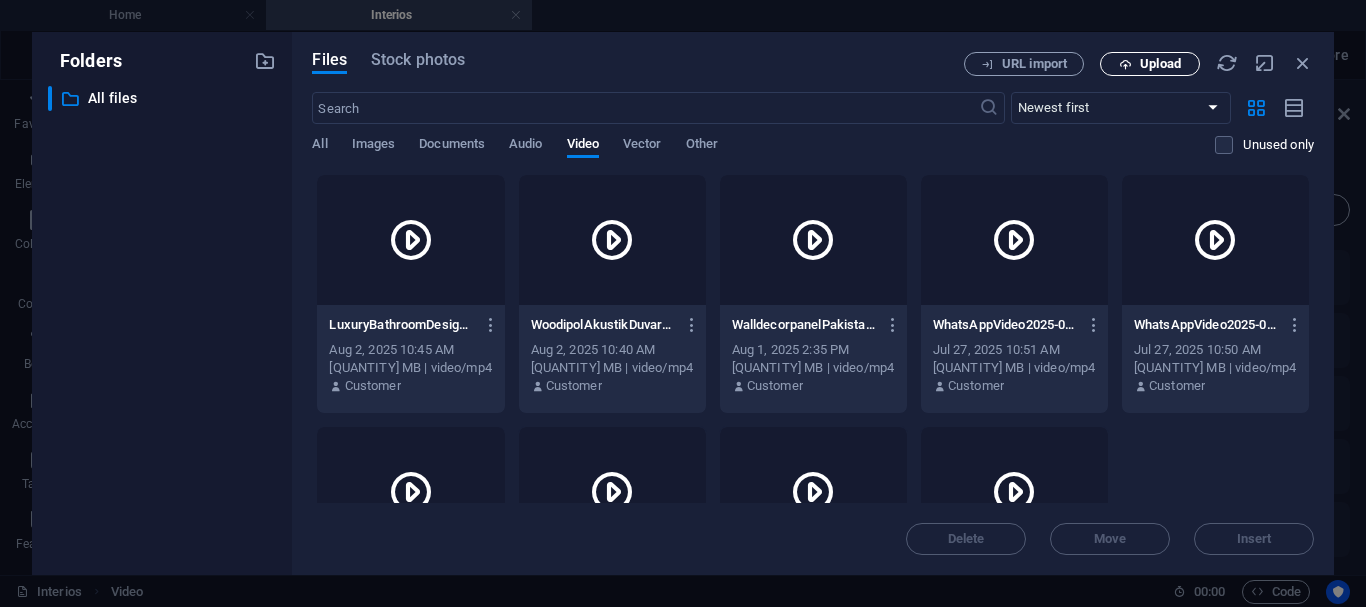 click on "Upload" at bounding box center (1150, 64) 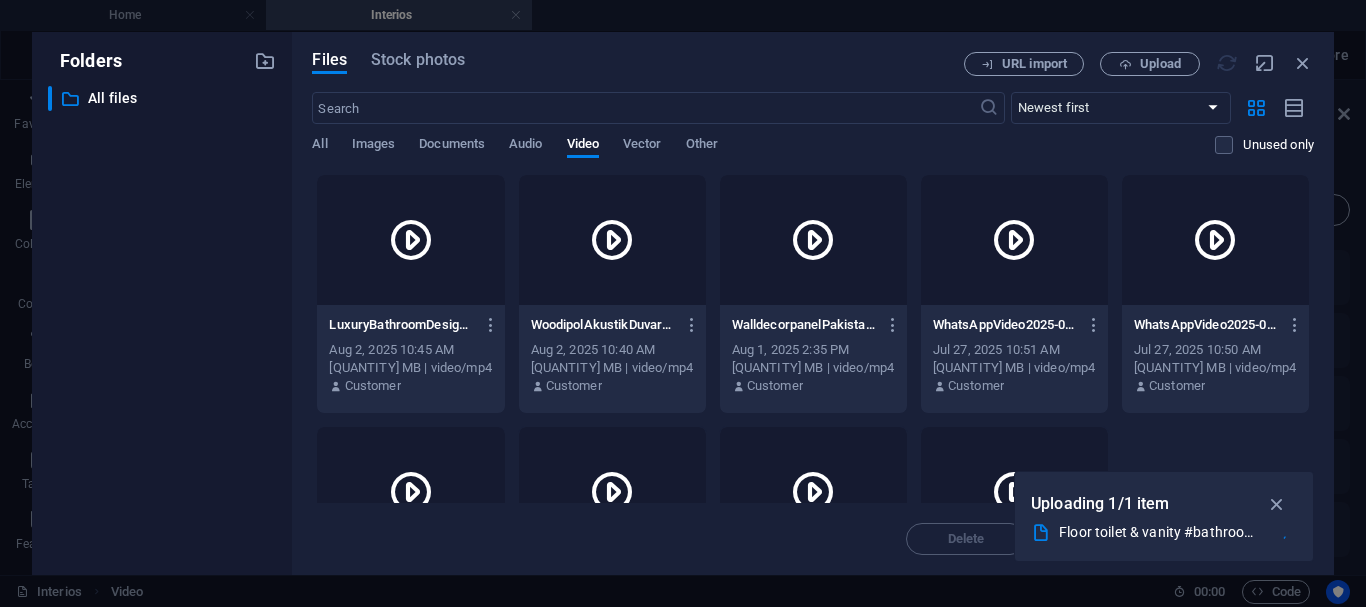 scroll, scrollTop: 1555, scrollLeft: 0, axis: vertical 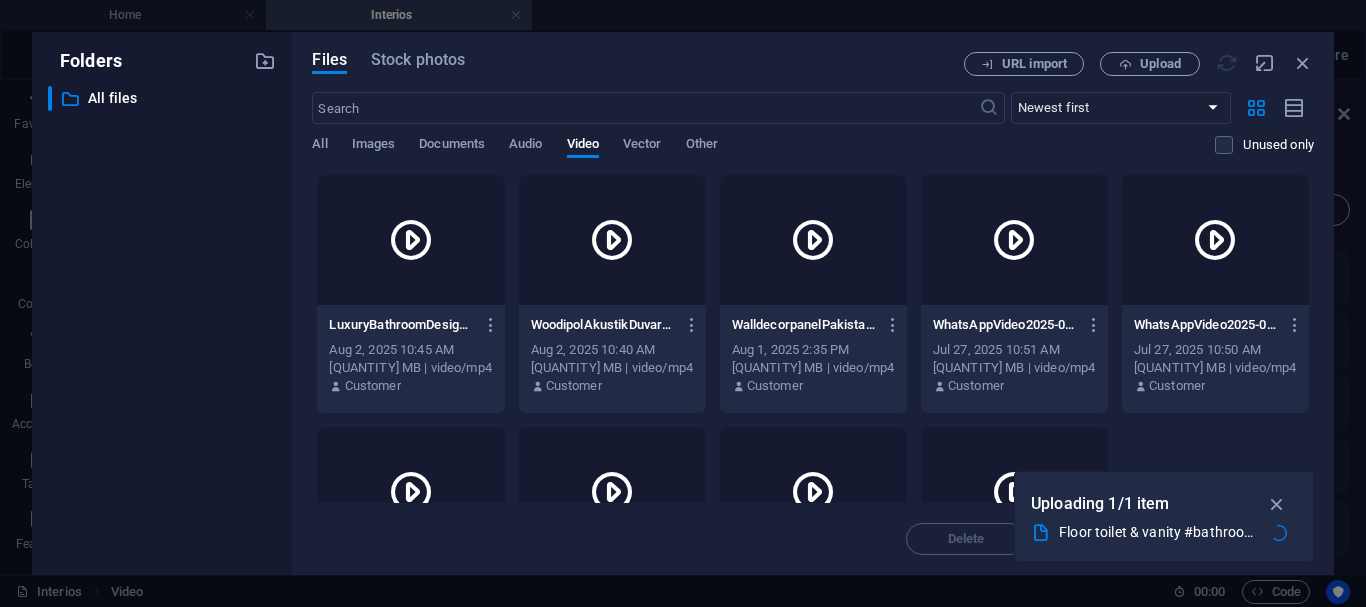 type 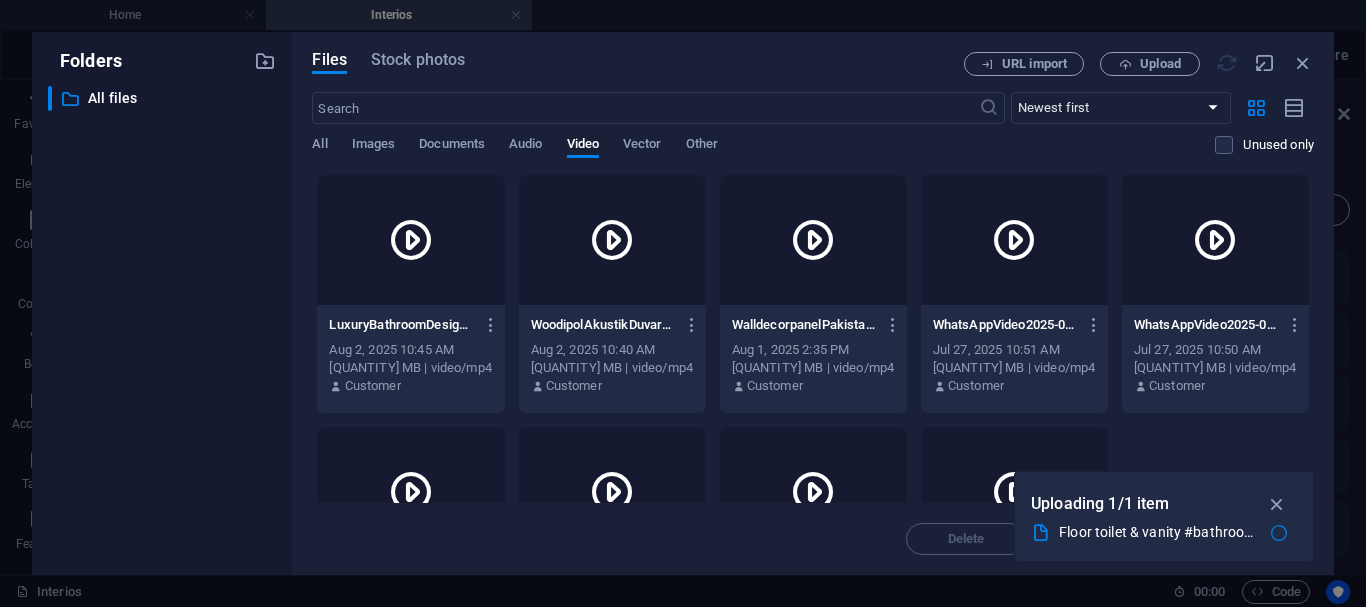 click at bounding box center (612, 240) 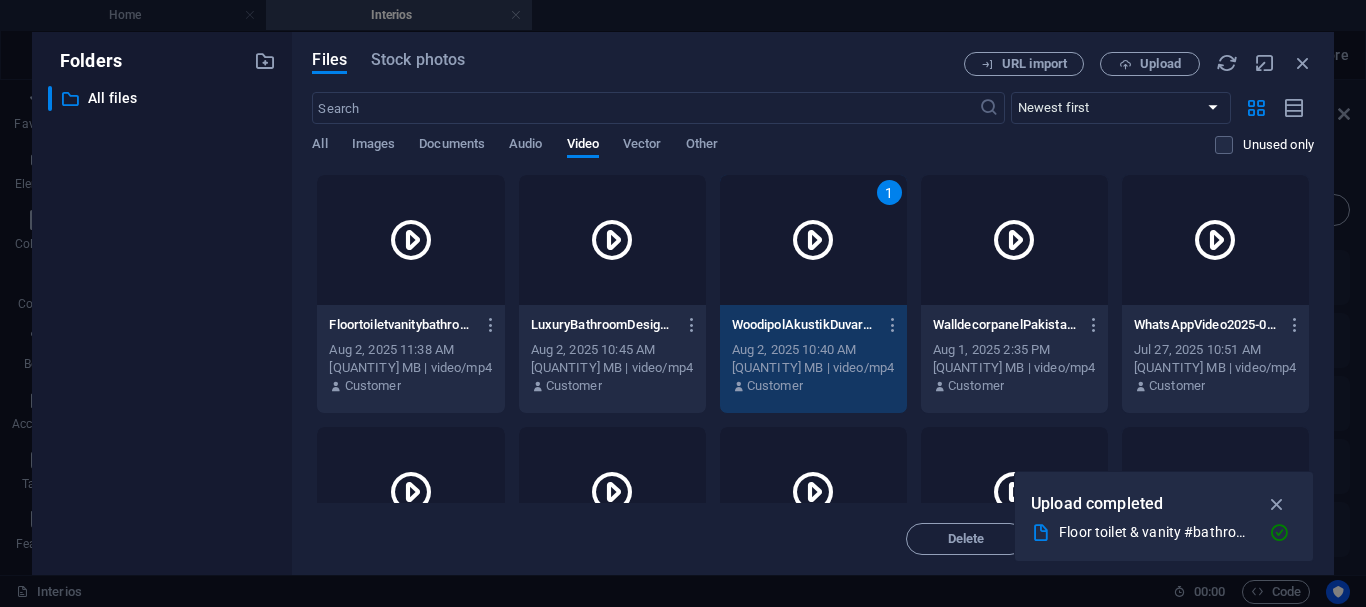 click at bounding box center (410, 240) 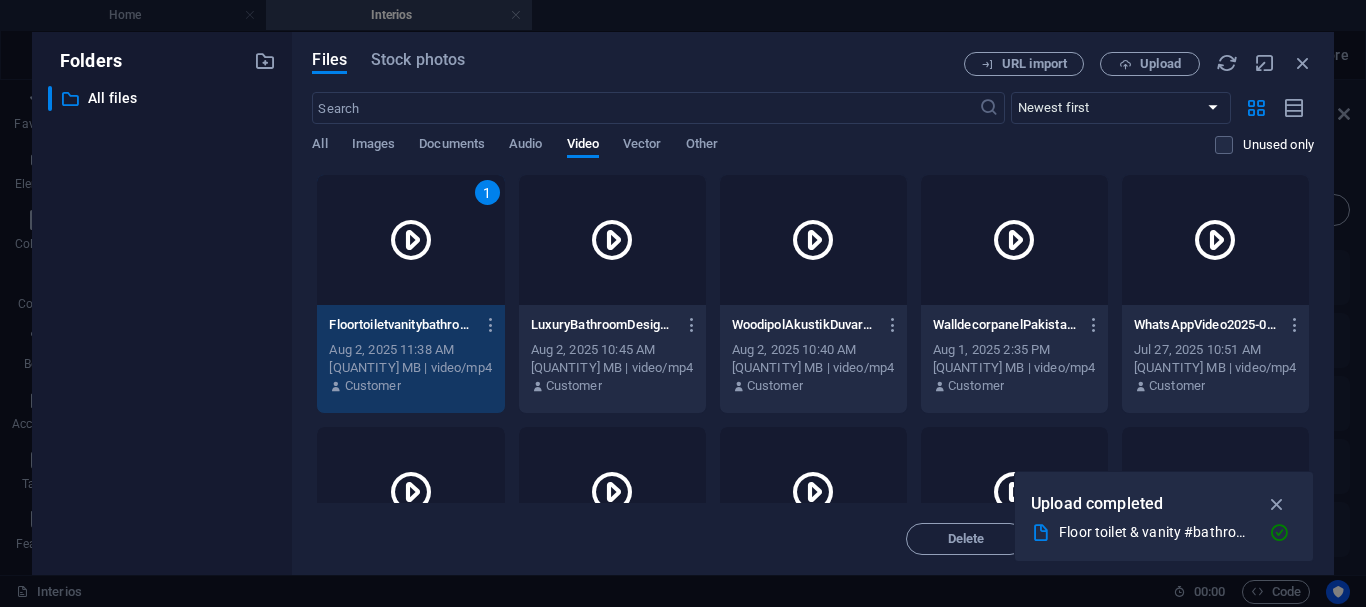 click at bounding box center [1277, 504] 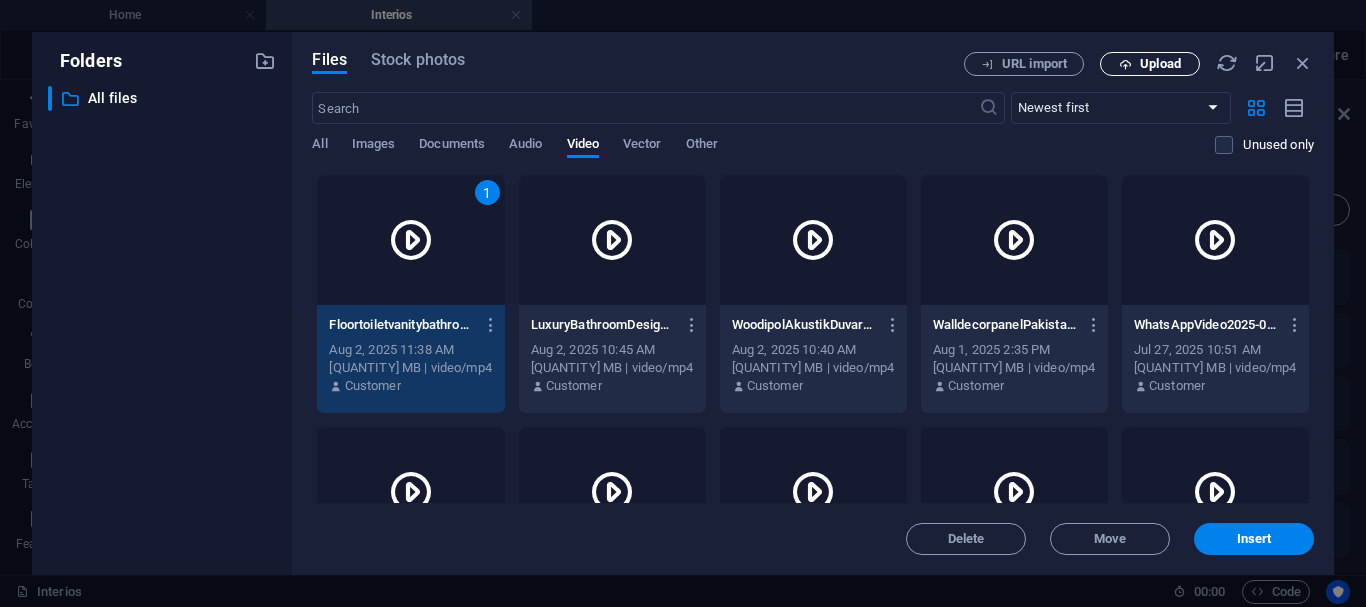 click on "Upload" at bounding box center (1150, 64) 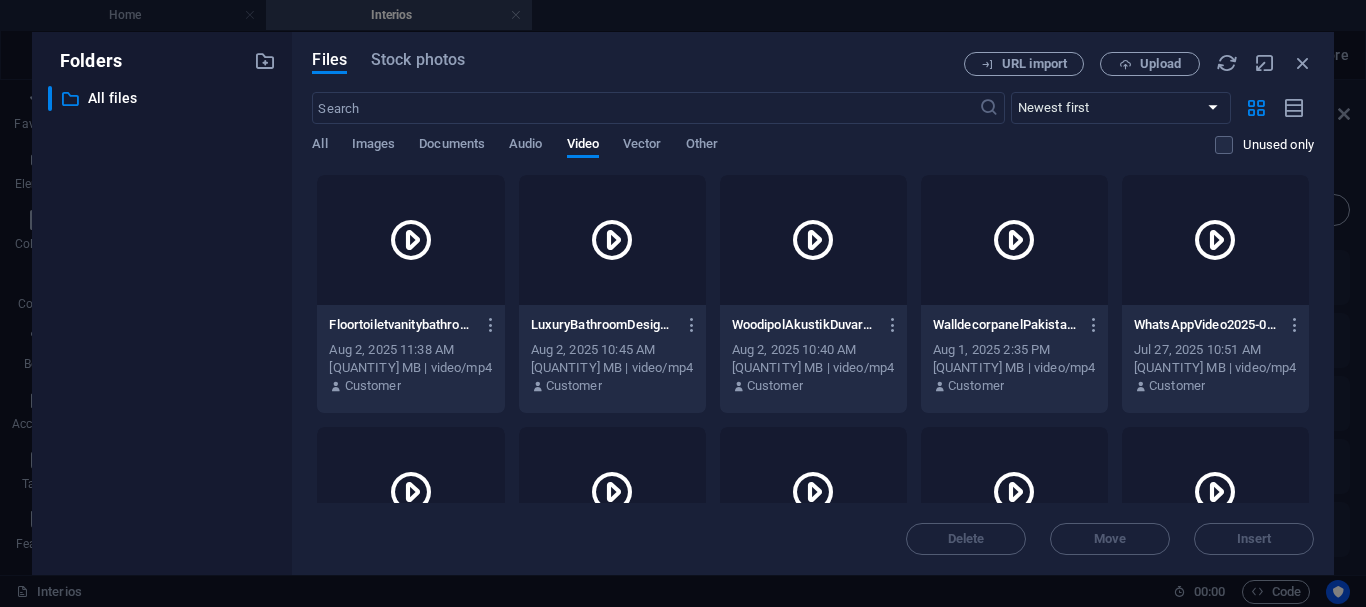 click at bounding box center (410, 240) 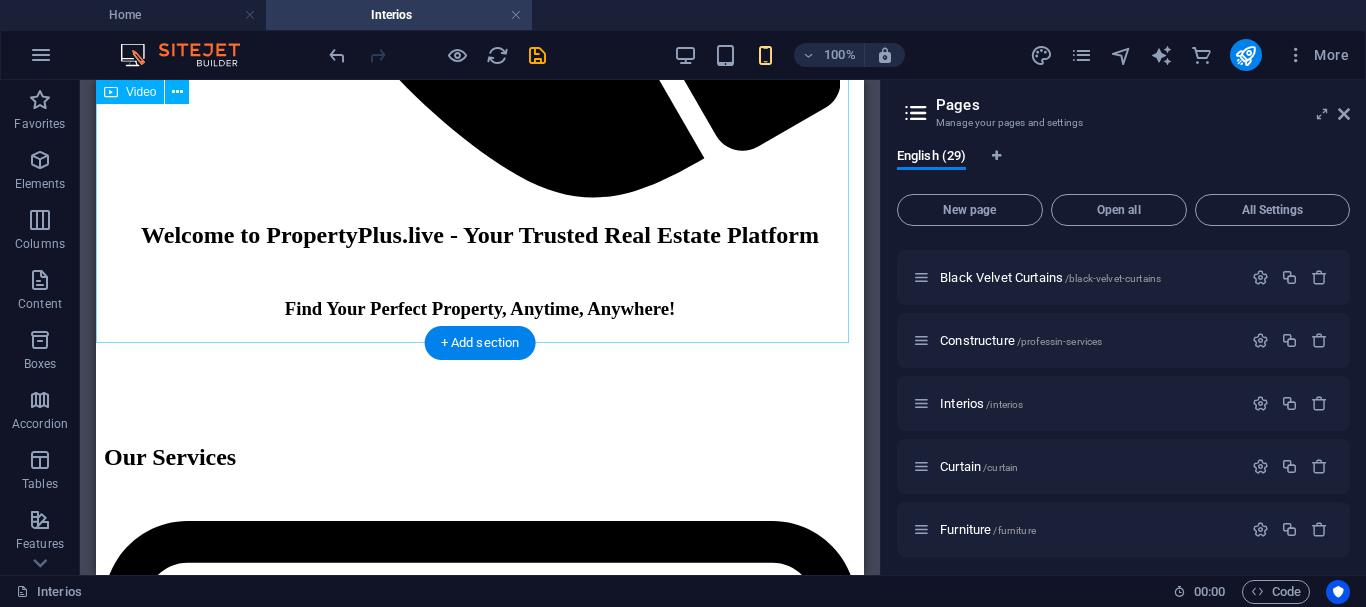 scroll, scrollTop: 1577, scrollLeft: 0, axis: vertical 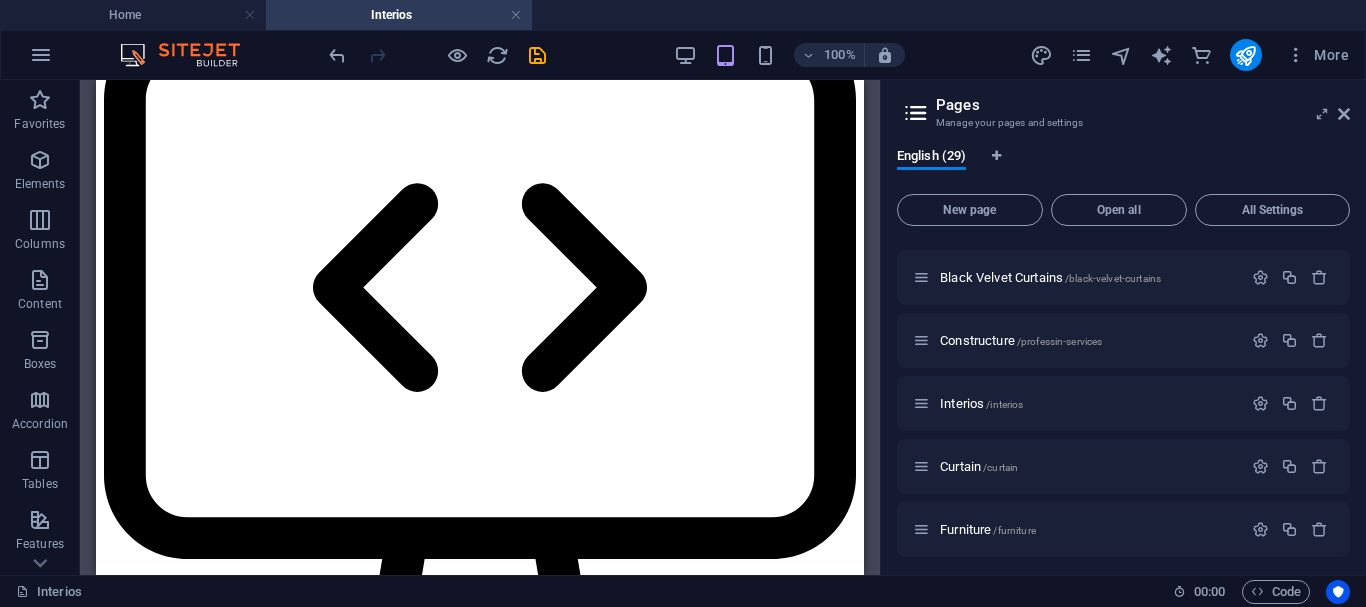 drag, startPoint x: 854, startPoint y: 337, endPoint x: 995, endPoint y: 481, distance: 201.53659 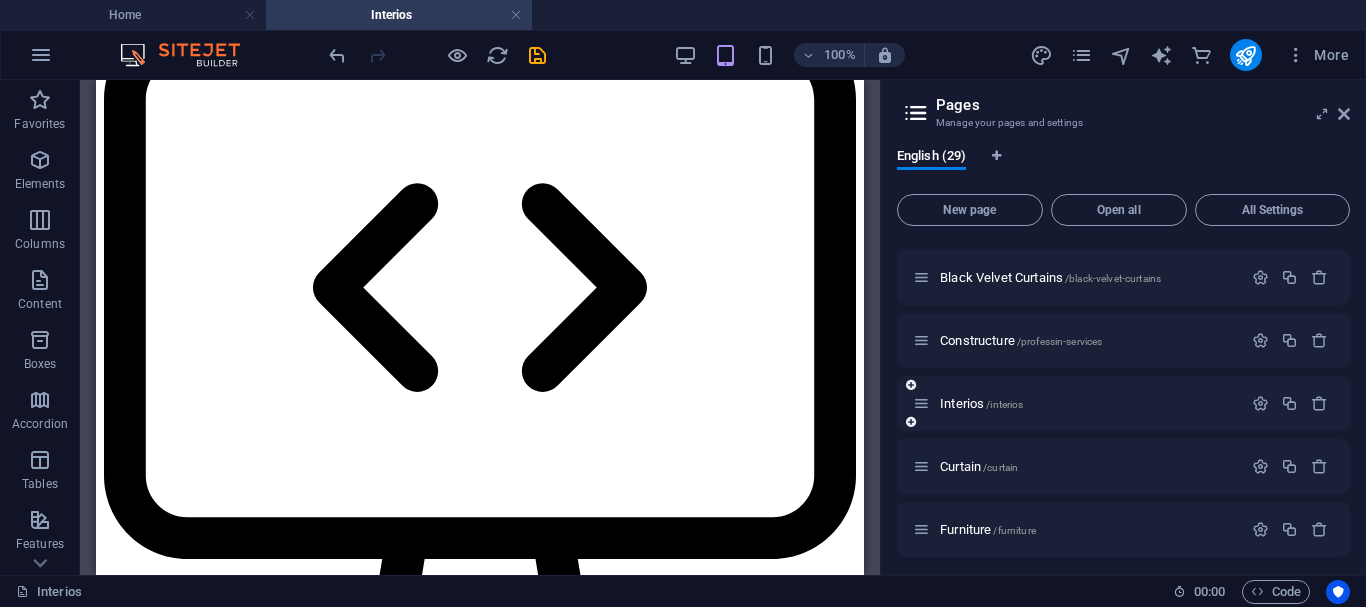 scroll, scrollTop: 2061, scrollLeft: 0, axis: vertical 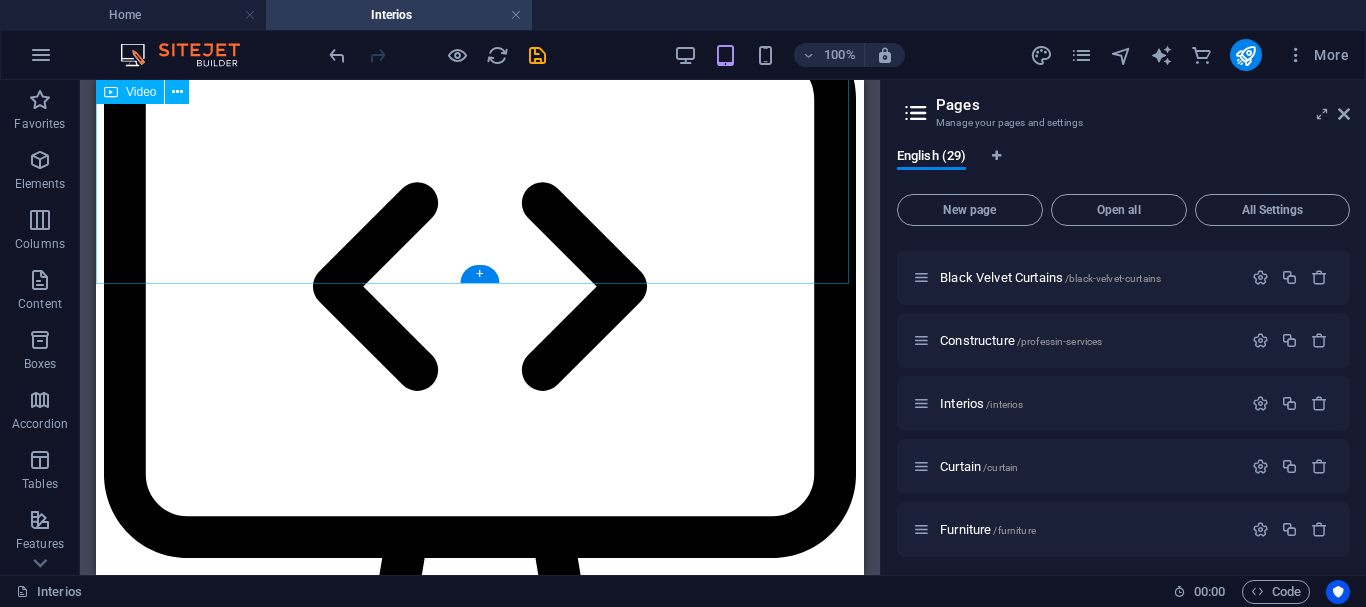 click at bounding box center [480, 2607] 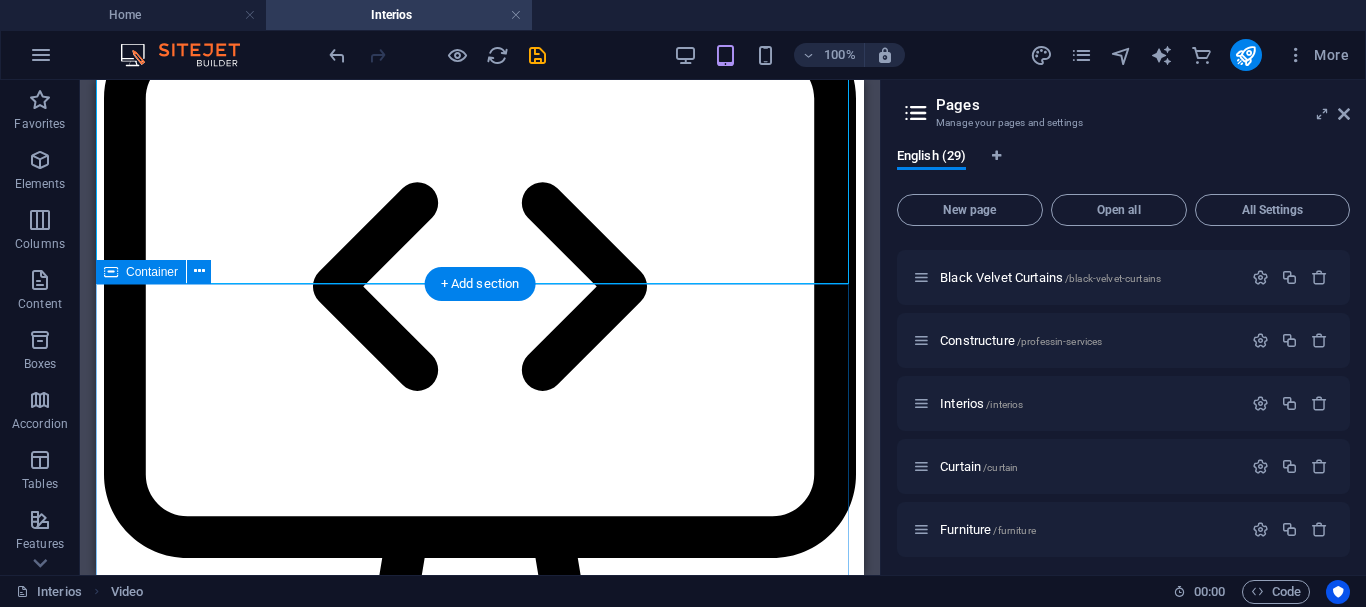 click on "Get in Touch With Us   I have read and understand the privacy policy. Unreadable? Load new Send Inquiry" at bounding box center [480, 3033] 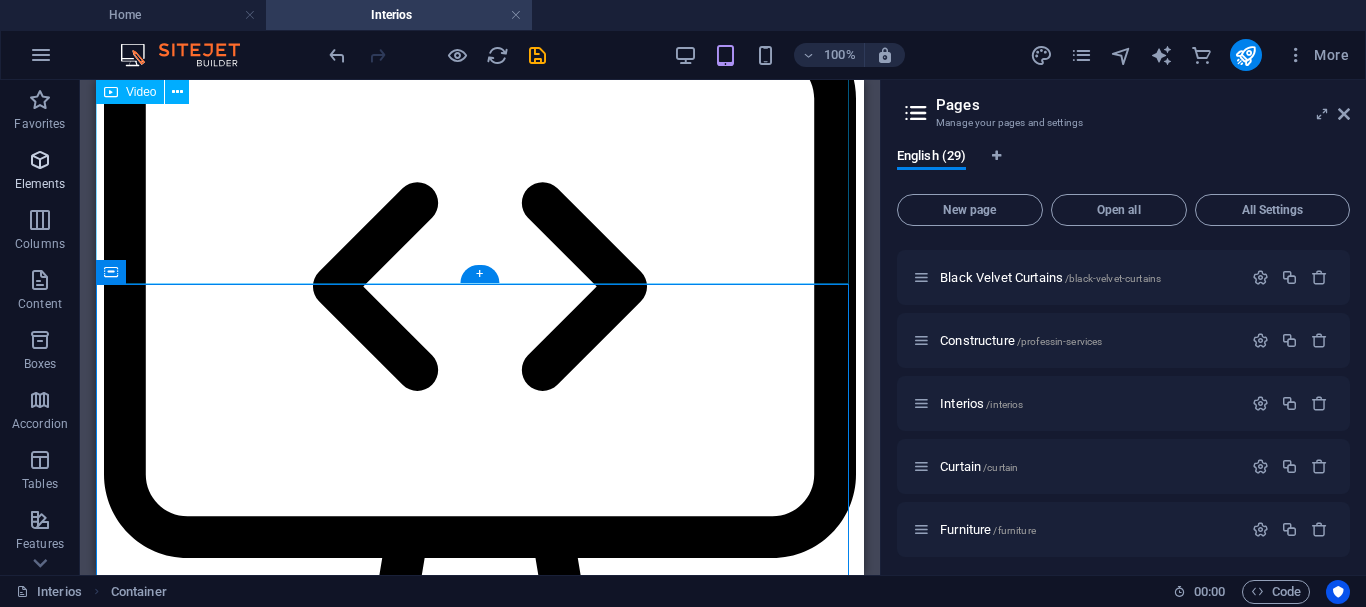 click on "Elements" at bounding box center (40, 172) 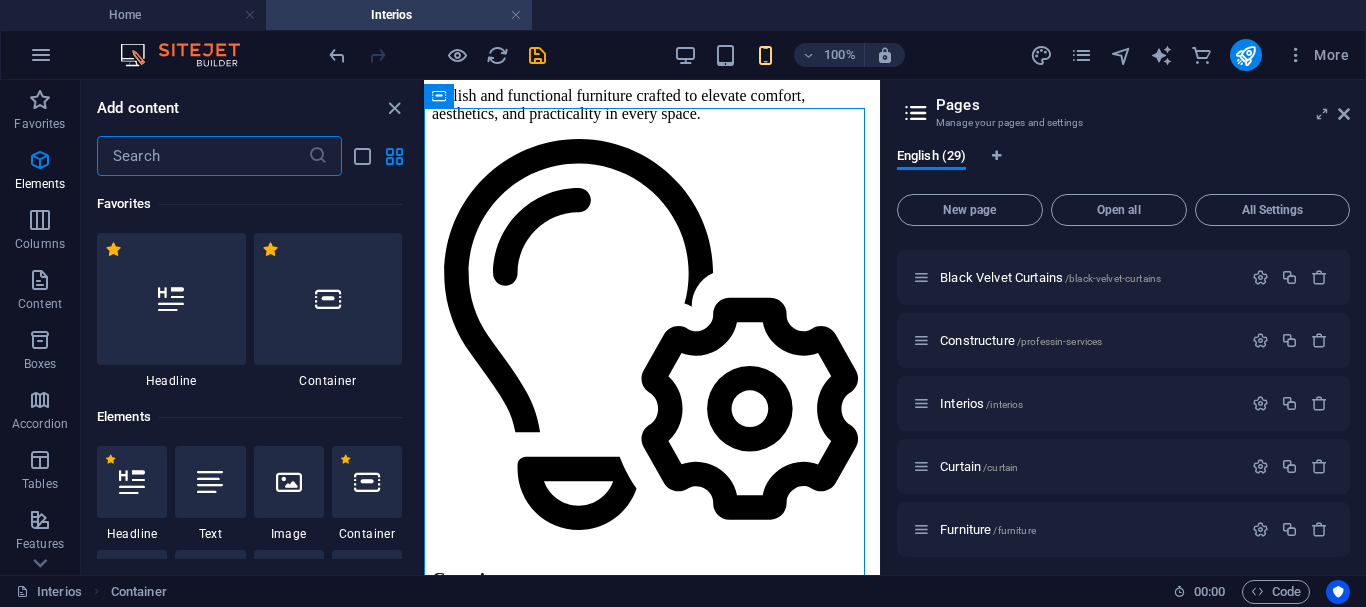 scroll, scrollTop: 1788, scrollLeft: 0, axis: vertical 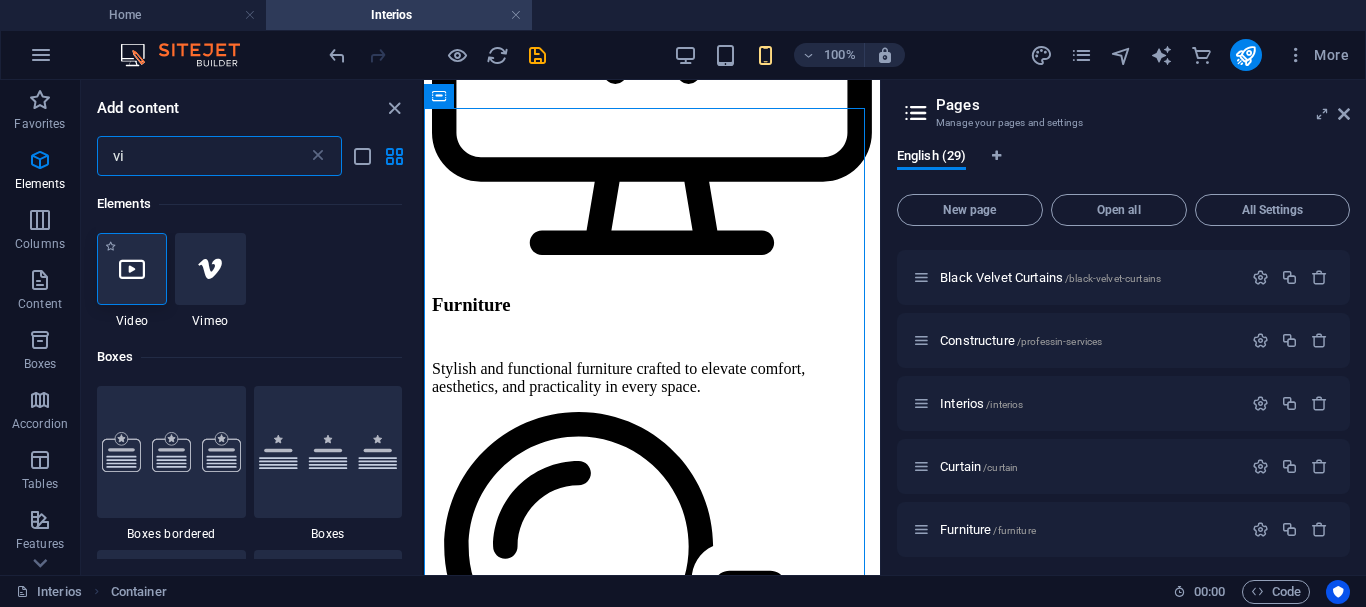 type on "vi" 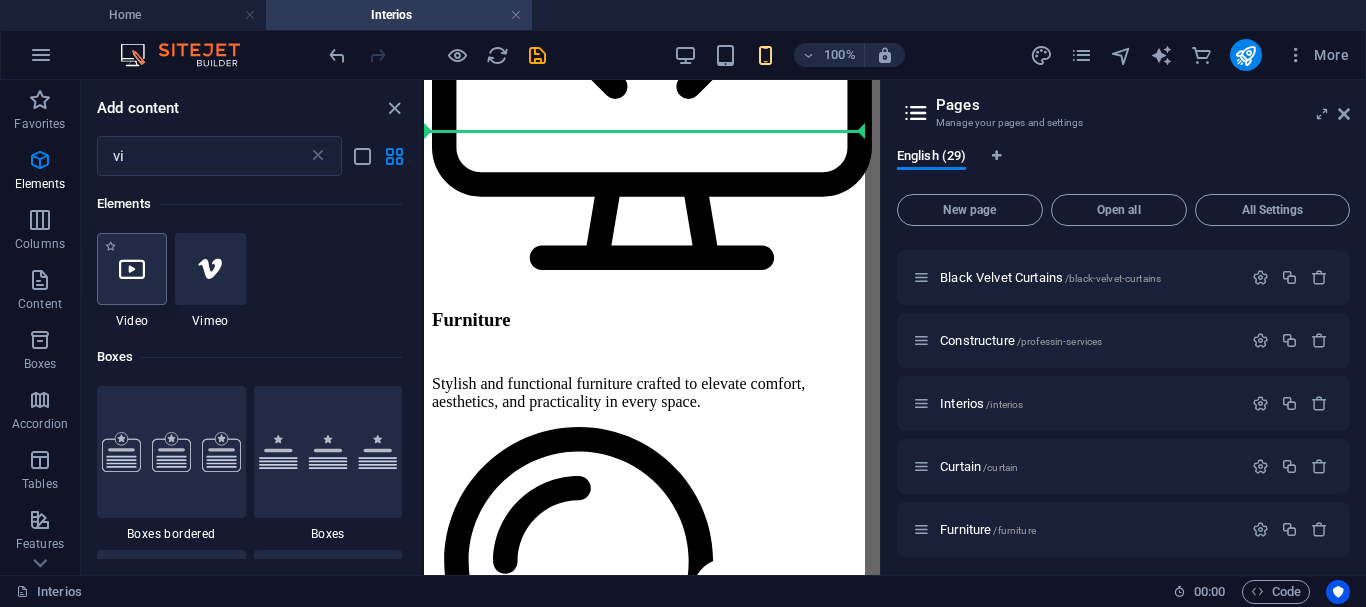 scroll, scrollTop: 1757, scrollLeft: 0, axis: vertical 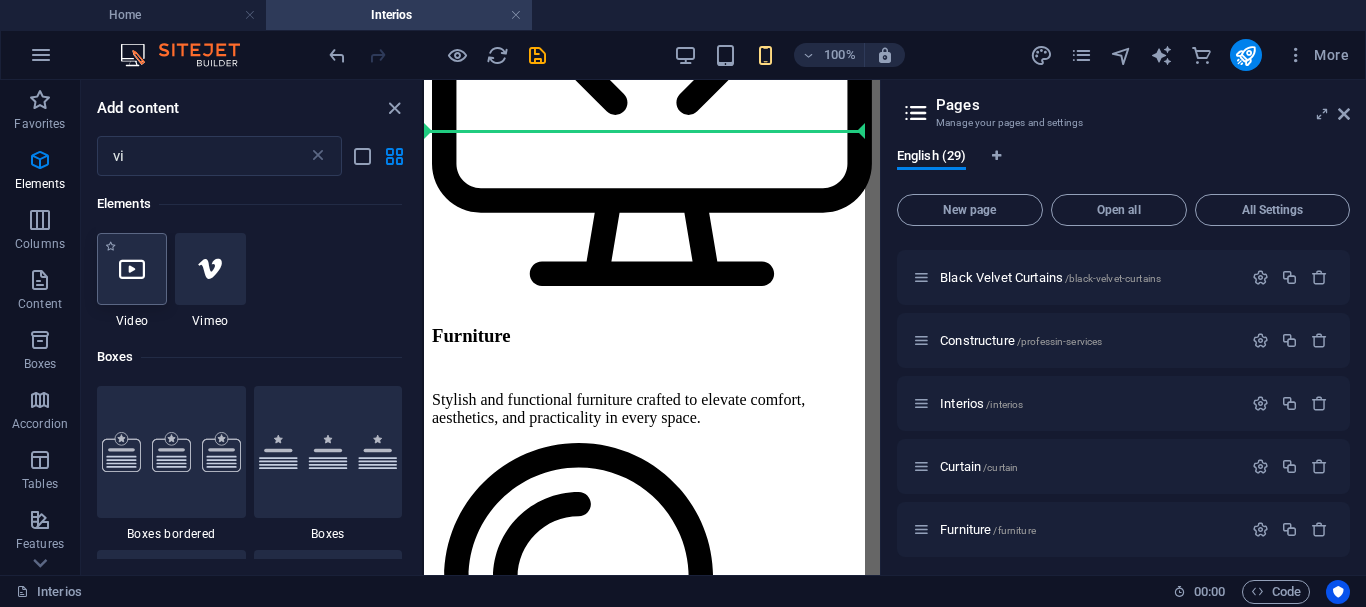 select on "%" 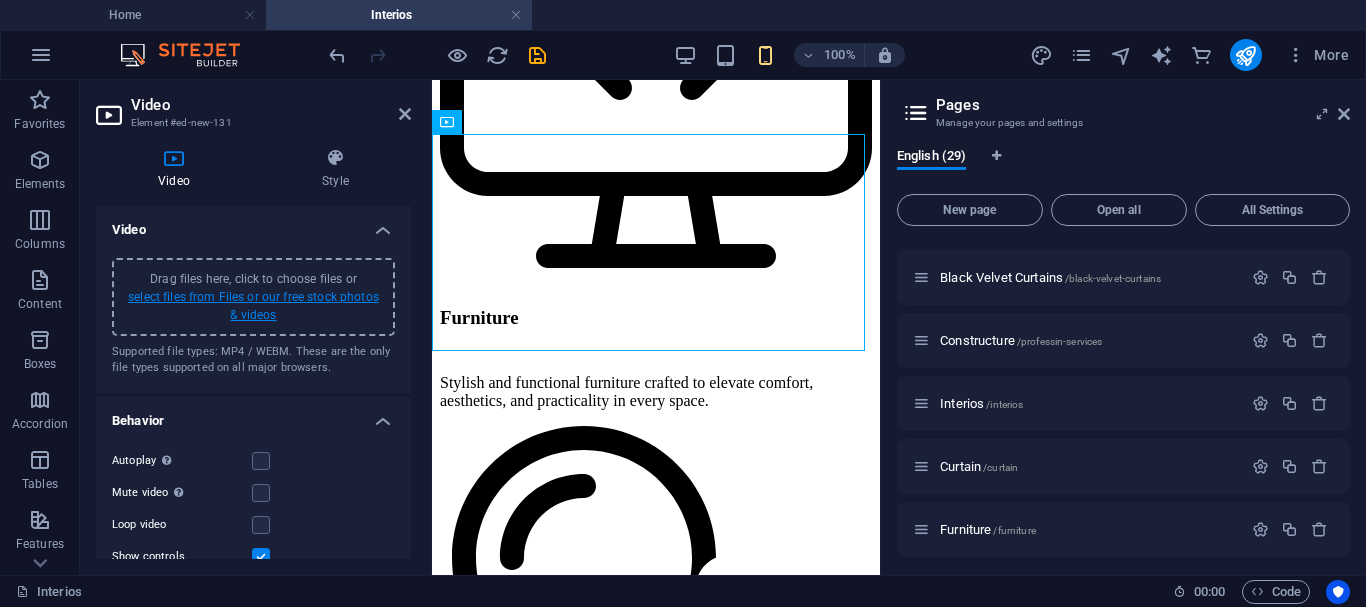 click on "select files from Files or our free stock photos & videos" at bounding box center [253, 306] 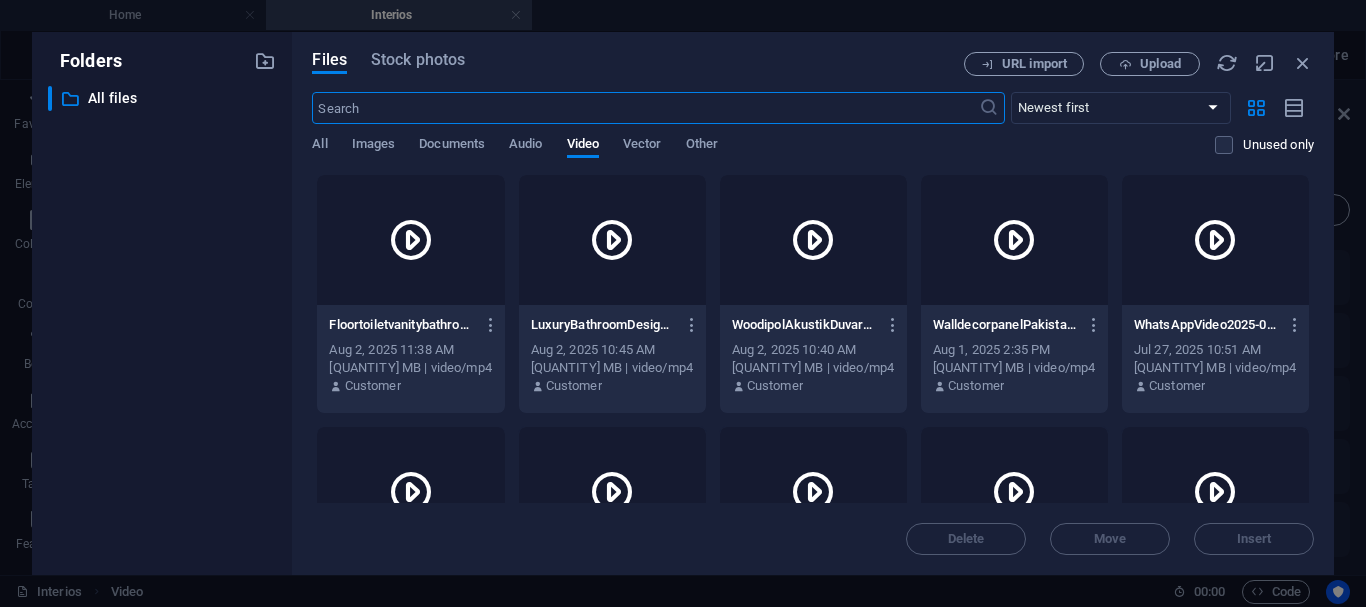 scroll, scrollTop: 1555, scrollLeft: 0, axis: vertical 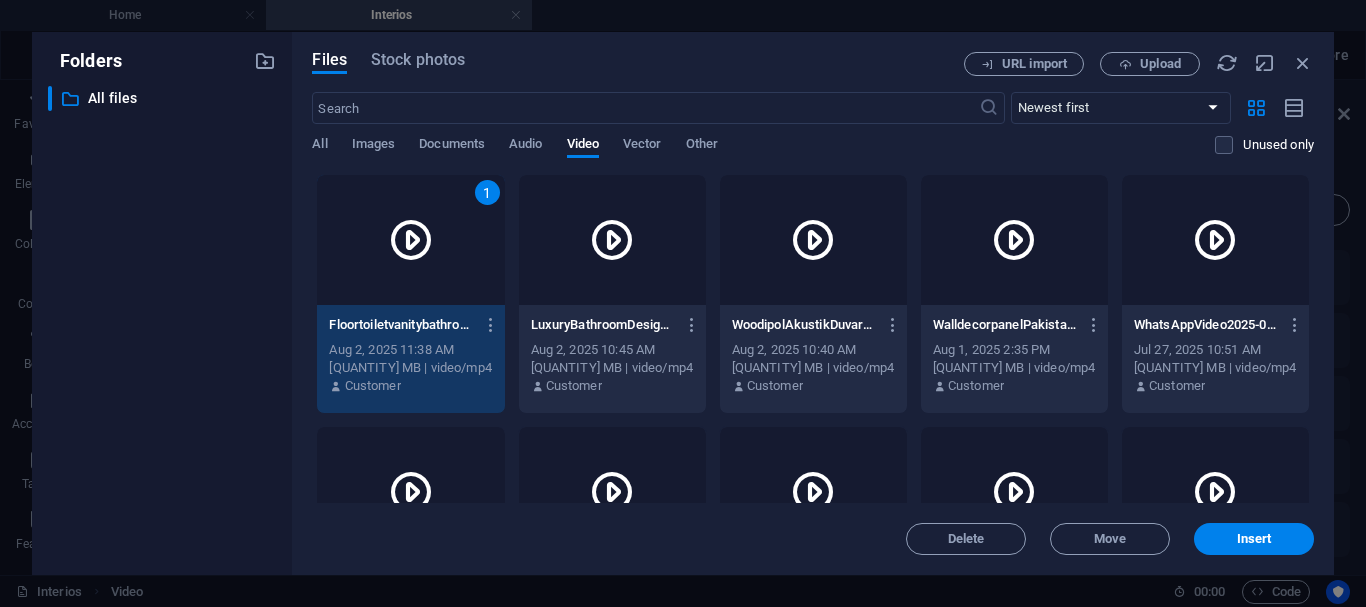 click on "Insert" at bounding box center [1254, 539] 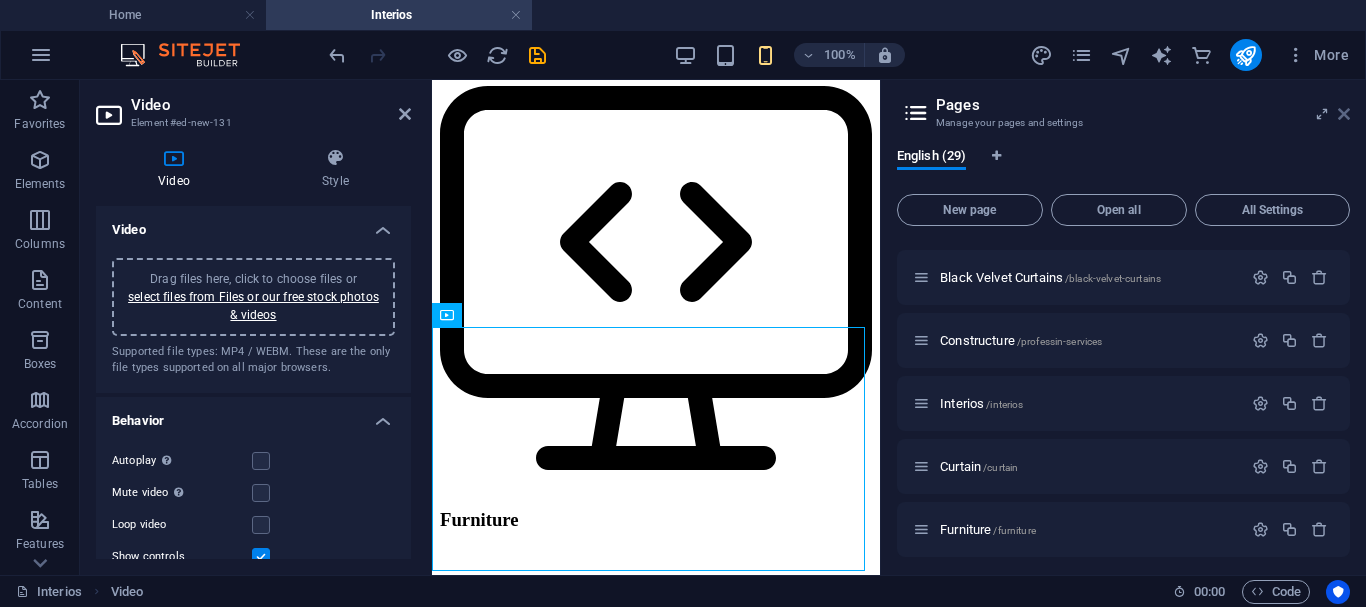 click at bounding box center (1344, 114) 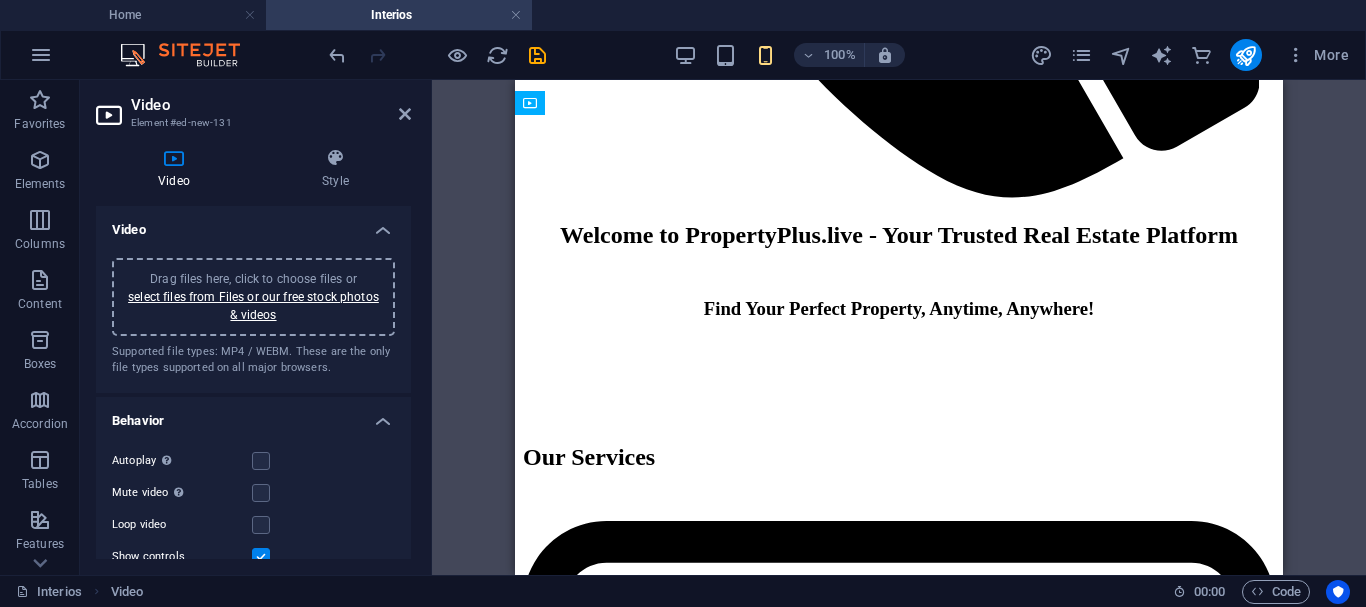 scroll, scrollTop: 2230, scrollLeft: 0, axis: vertical 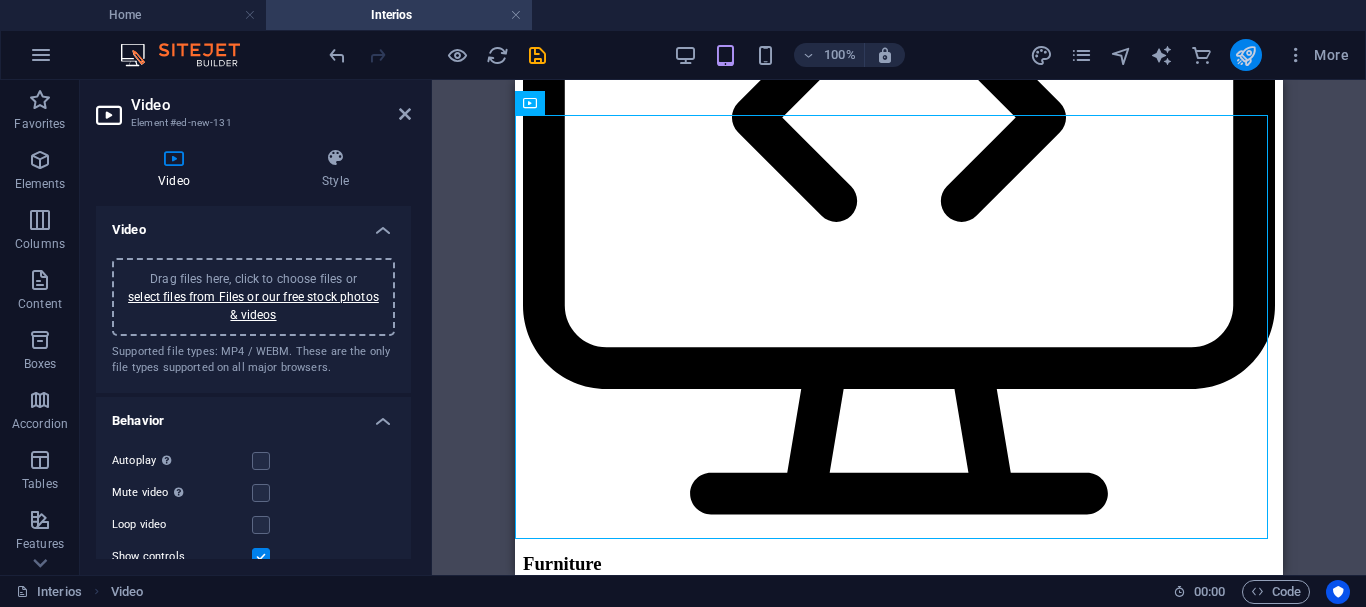 click at bounding box center (1245, 55) 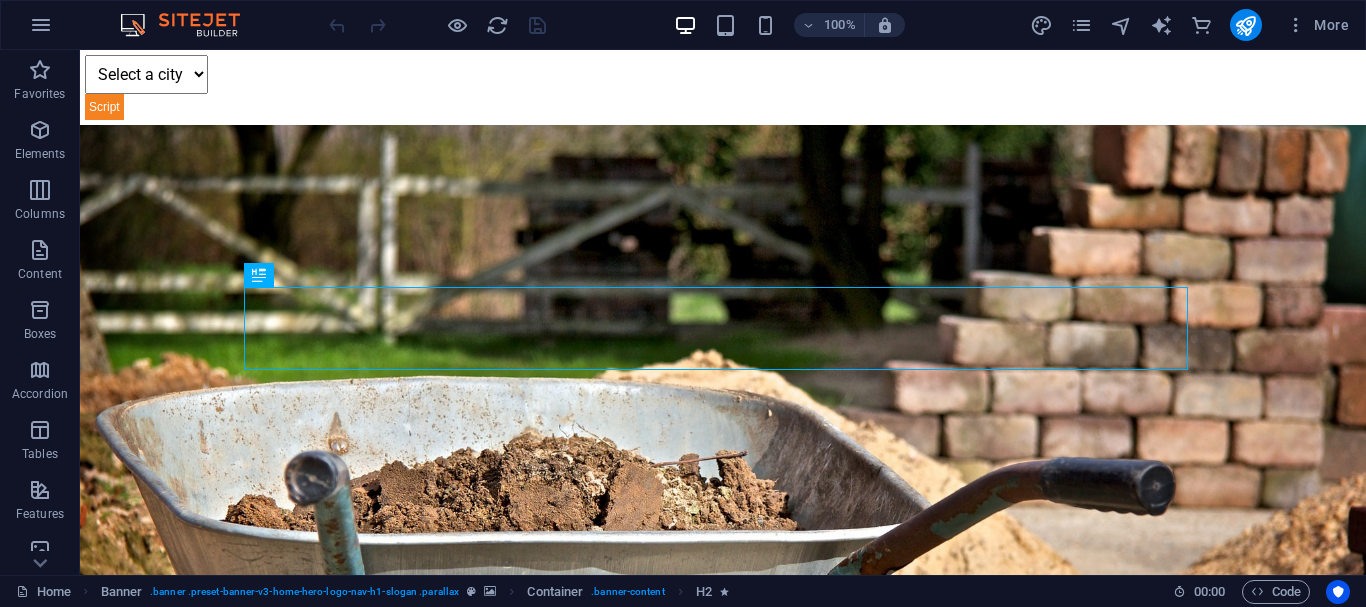 scroll, scrollTop: 0, scrollLeft: 0, axis: both 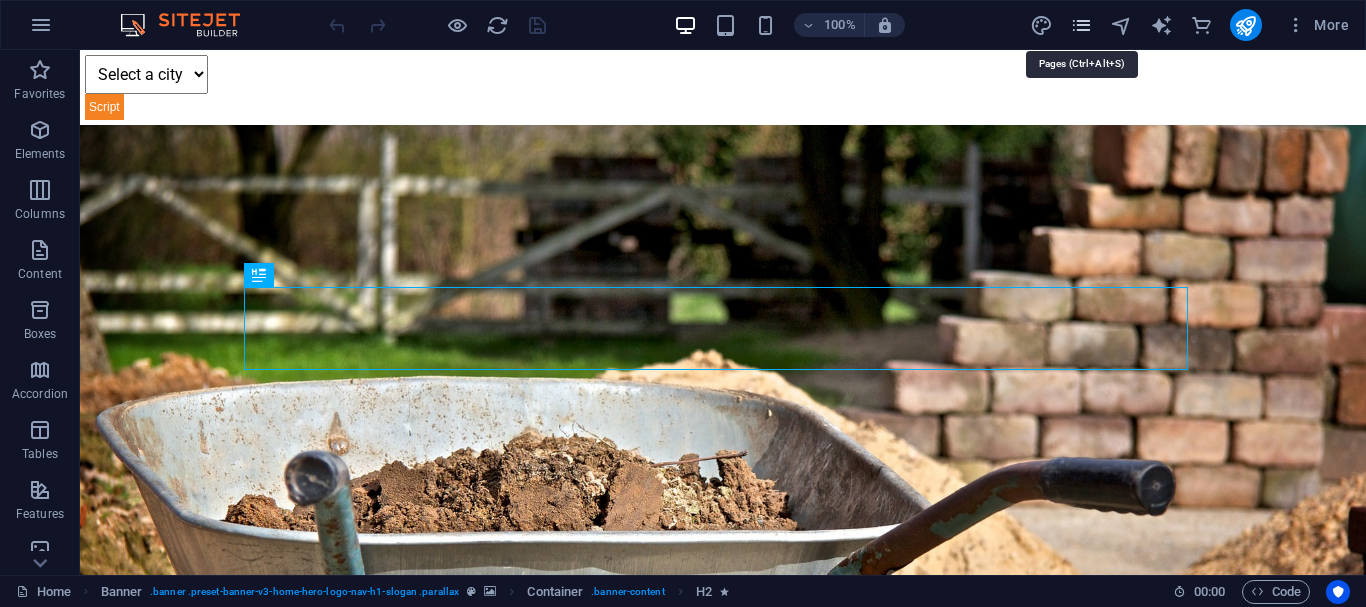 click at bounding box center (1081, 25) 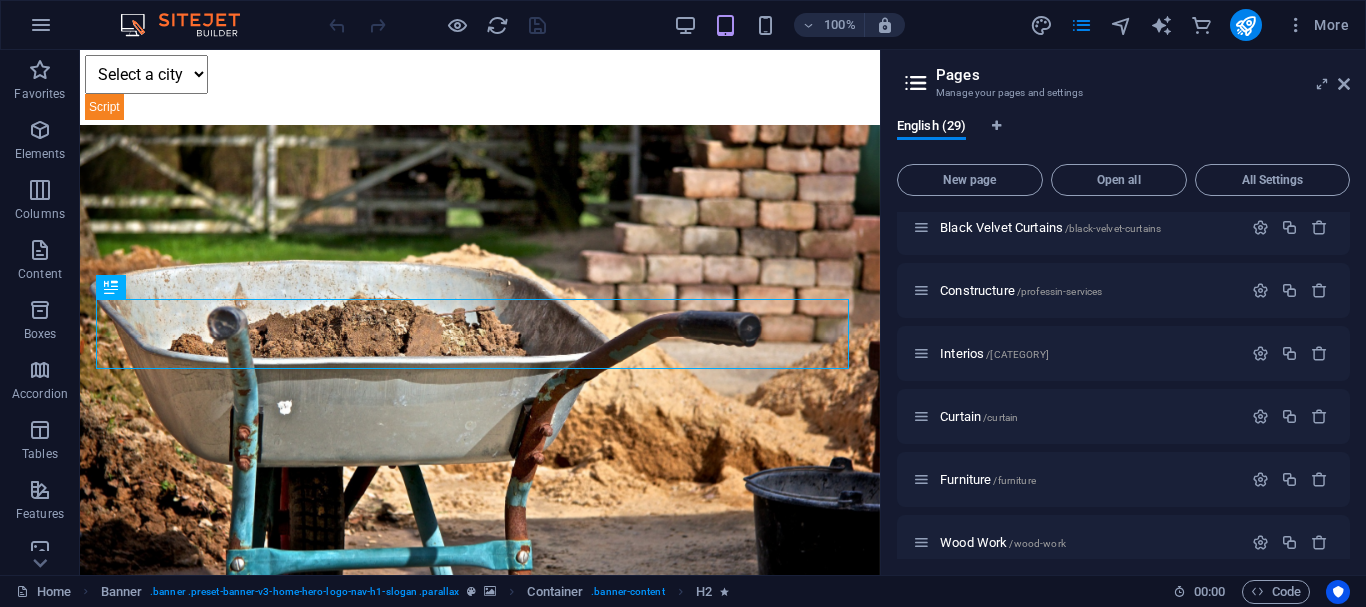 scroll, scrollTop: 1053, scrollLeft: 0, axis: vertical 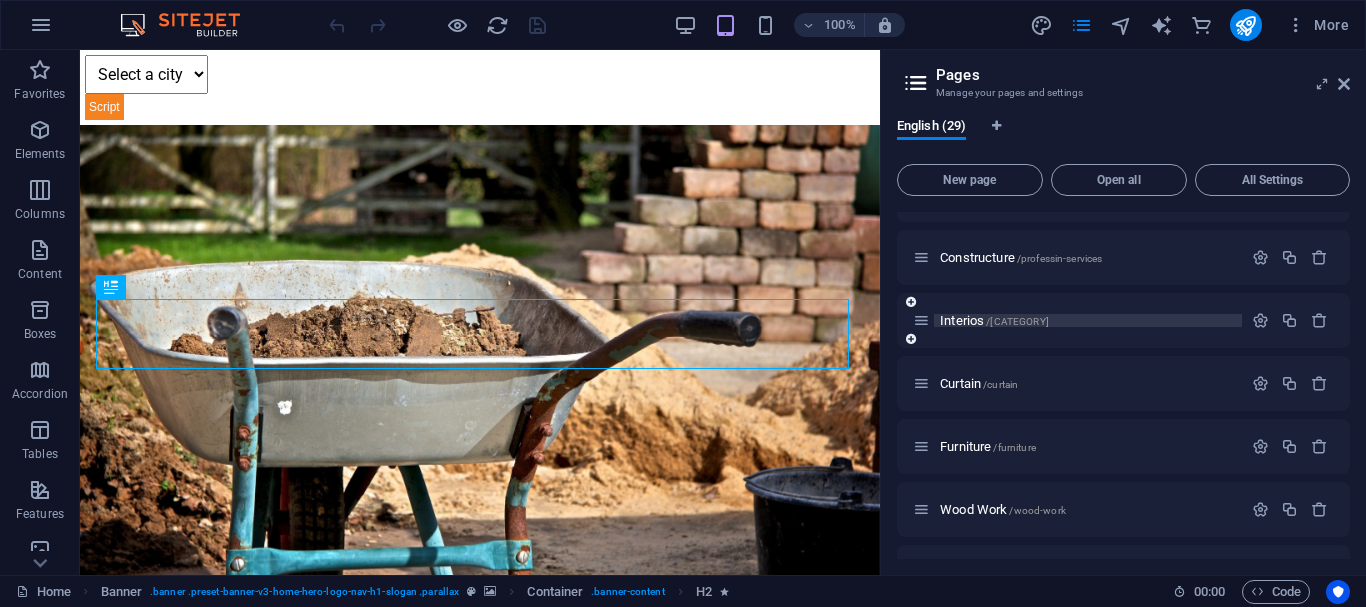 click on "/[CATEGORY] /[CATEGORY]" at bounding box center [994, 320] 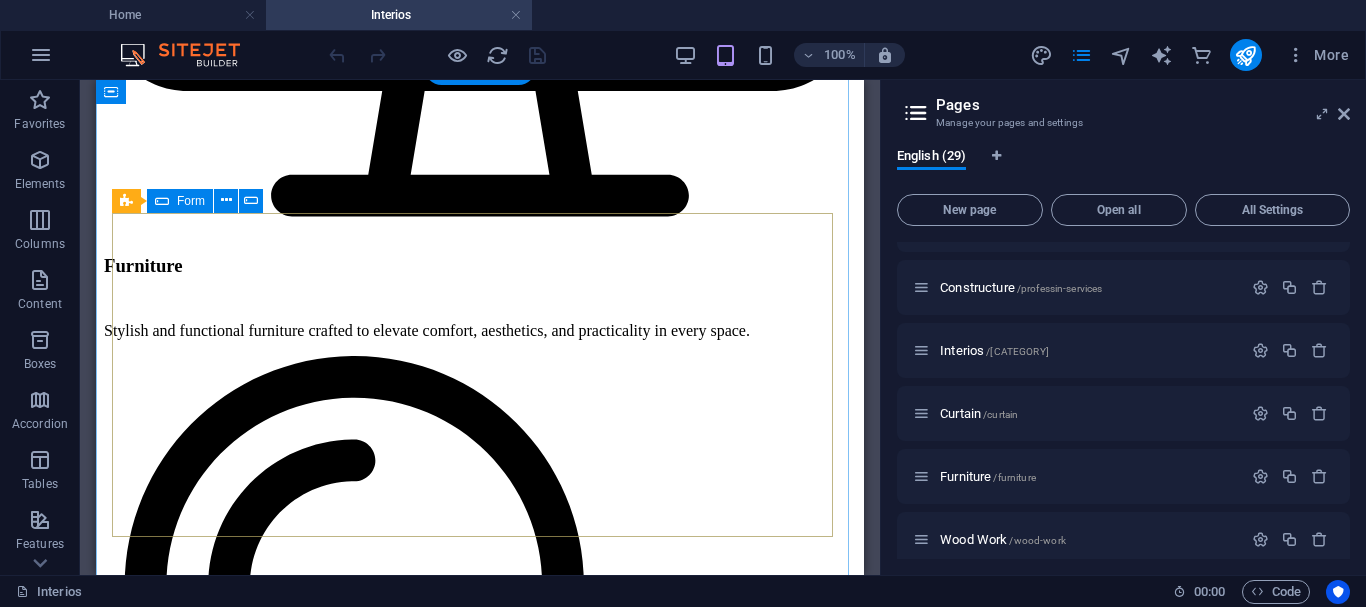 scroll, scrollTop: 2557, scrollLeft: 0, axis: vertical 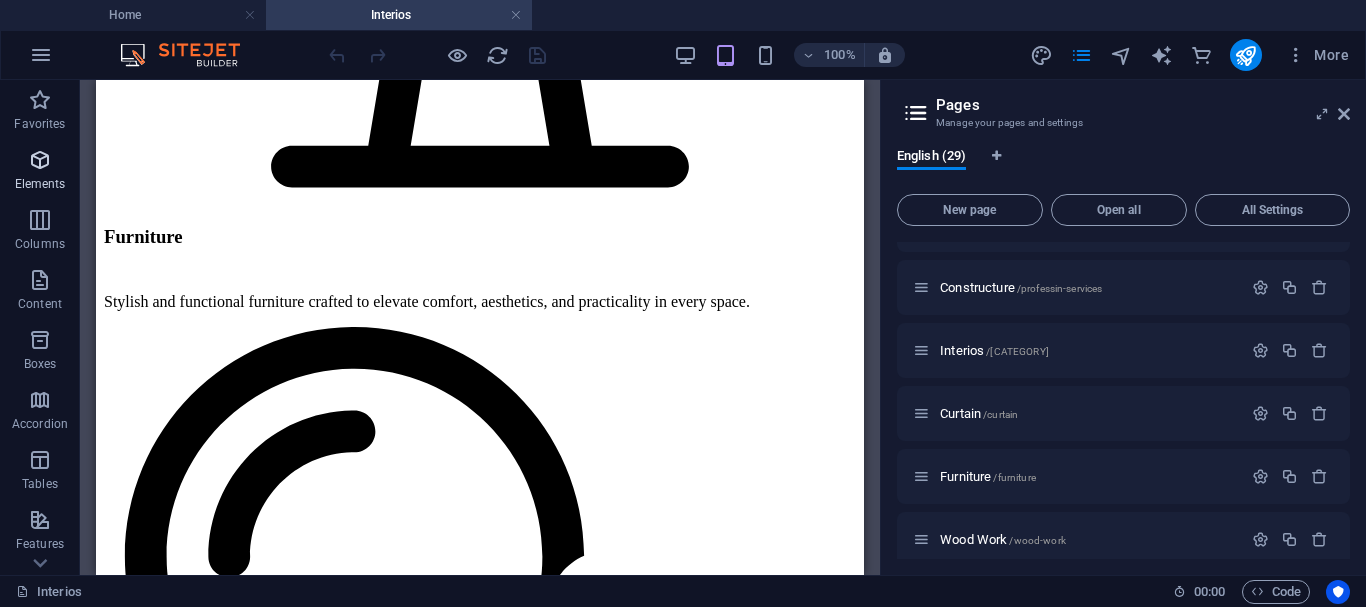 click at bounding box center [40, 160] 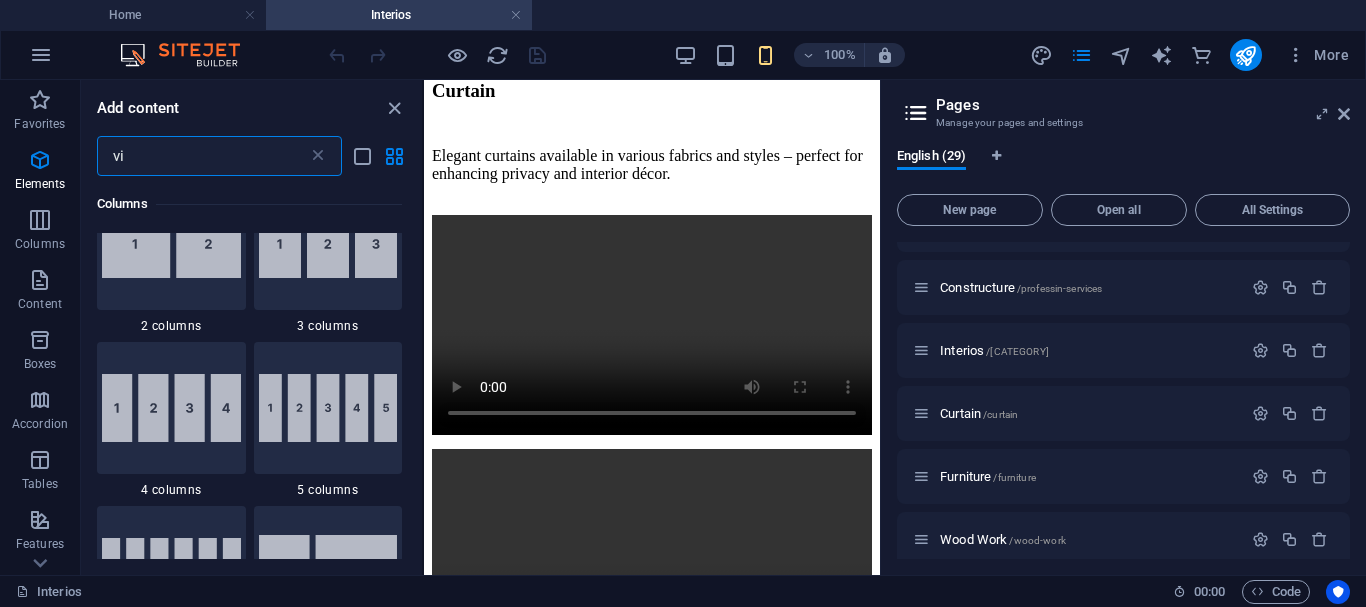 scroll, scrollTop: 0, scrollLeft: 0, axis: both 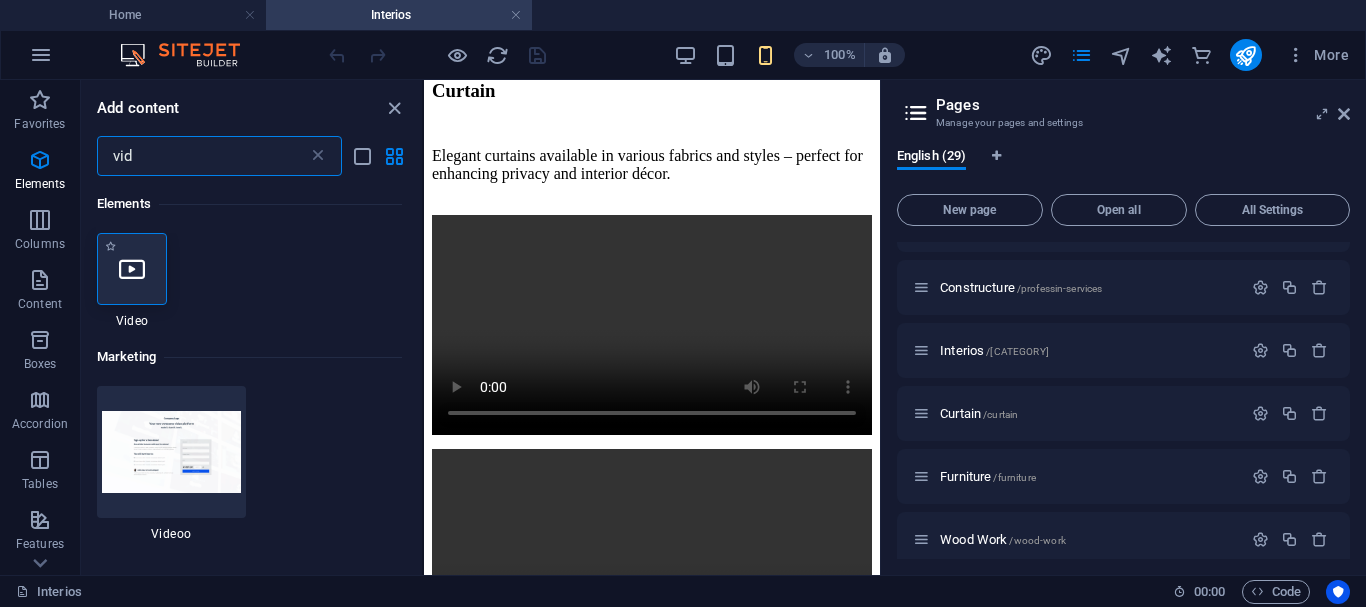 type on "vid" 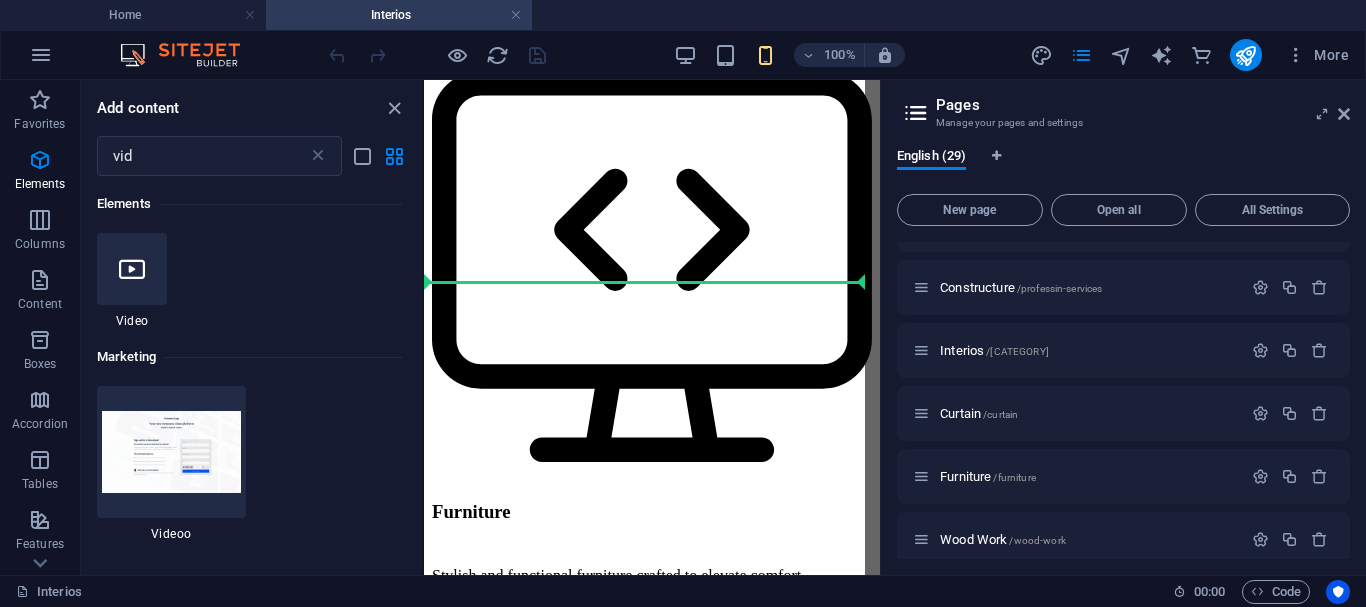 scroll, scrollTop: 1557, scrollLeft: 0, axis: vertical 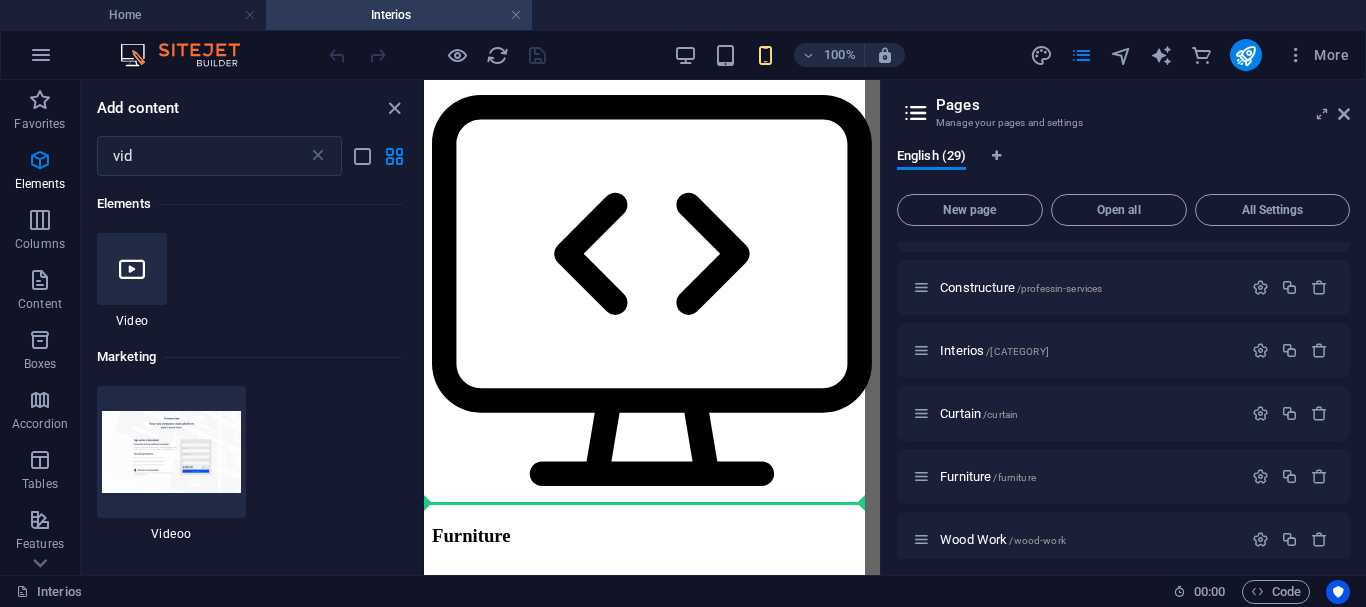 select on "%" 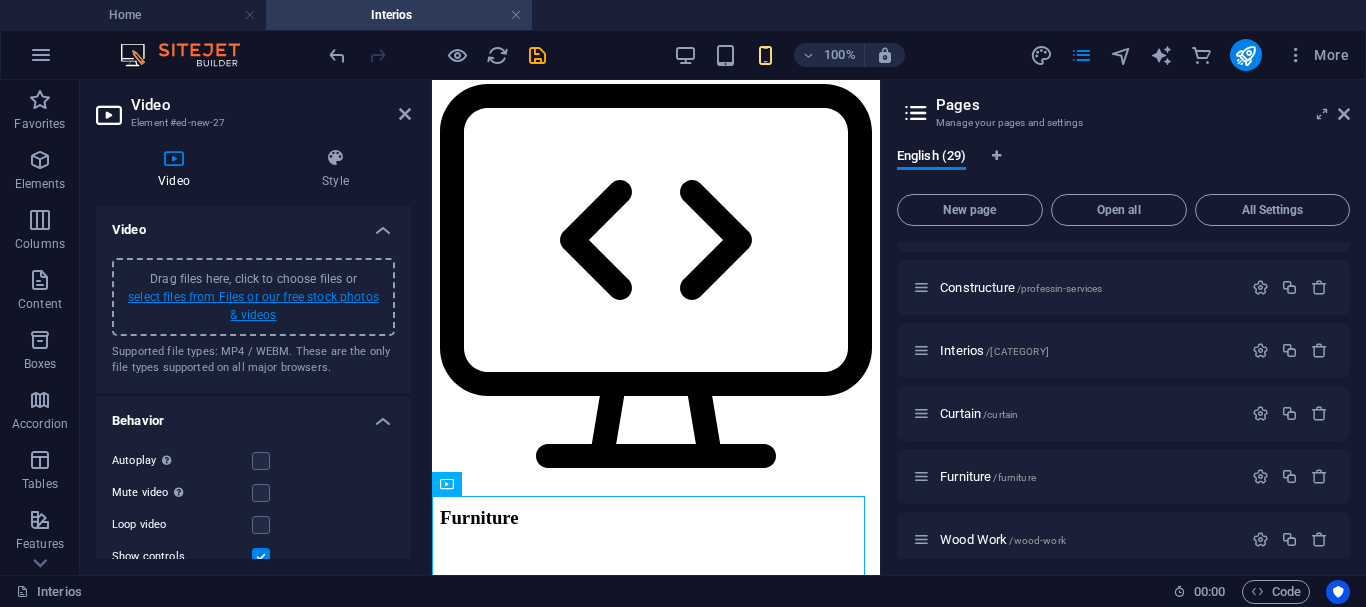 click on "select files from Files or our free stock photos & videos" at bounding box center [253, 306] 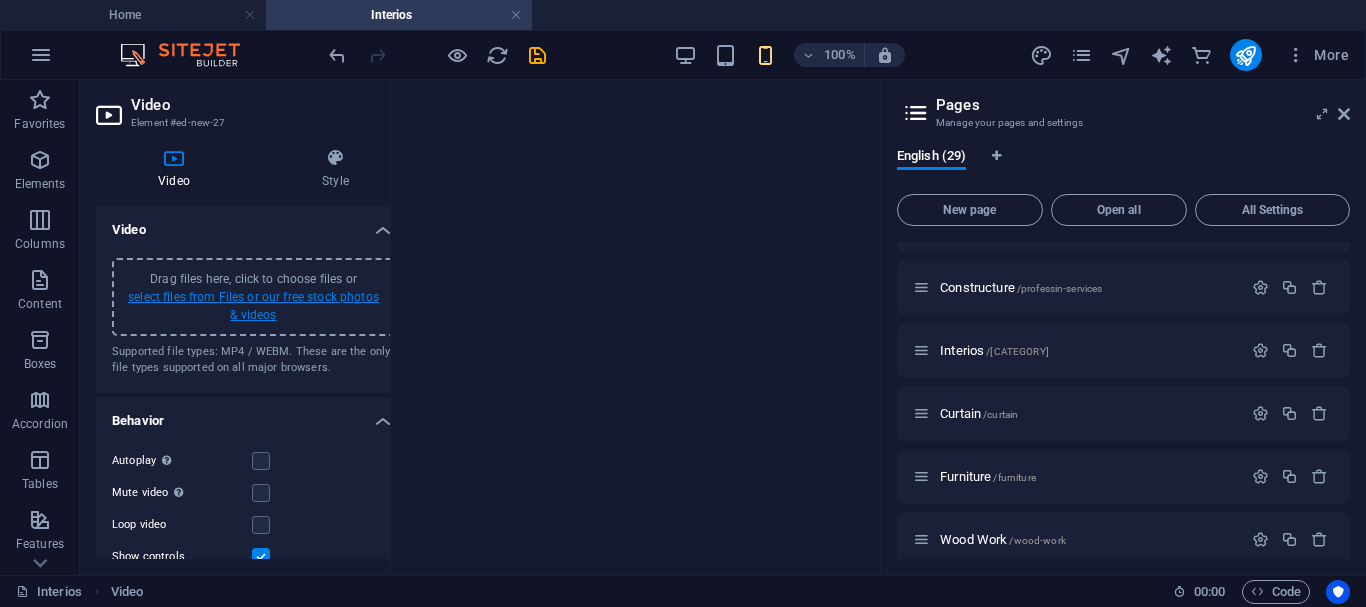 scroll, scrollTop: 1672, scrollLeft: 0, axis: vertical 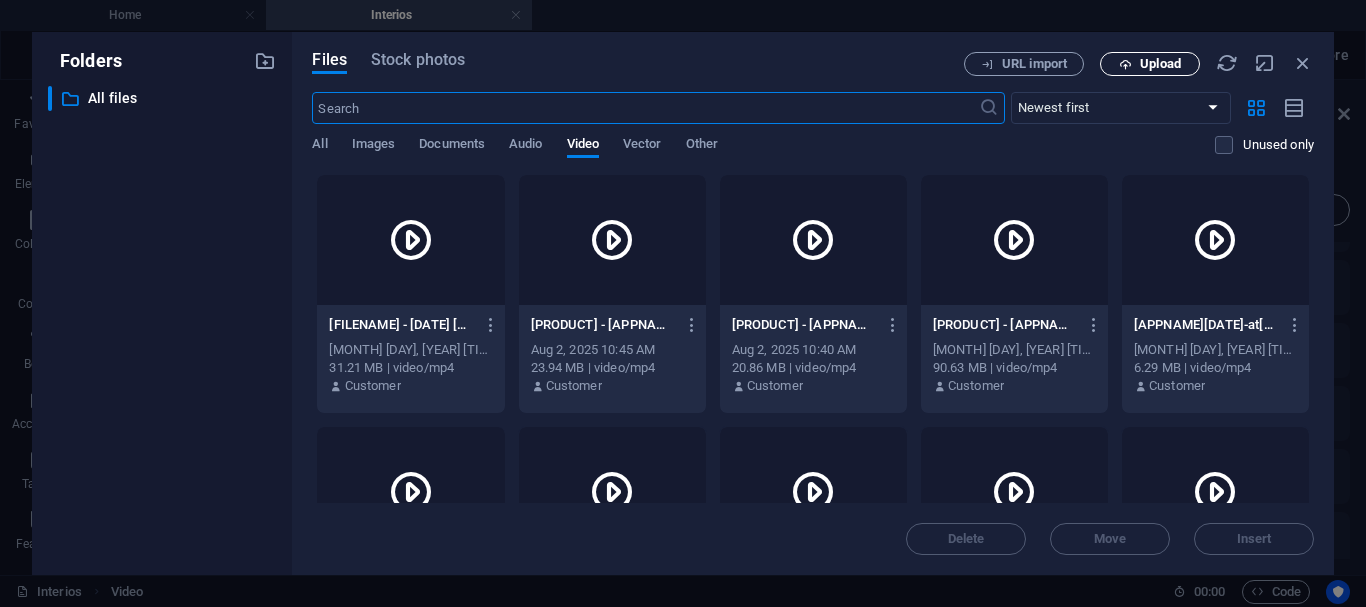 click at bounding box center [1125, 64] 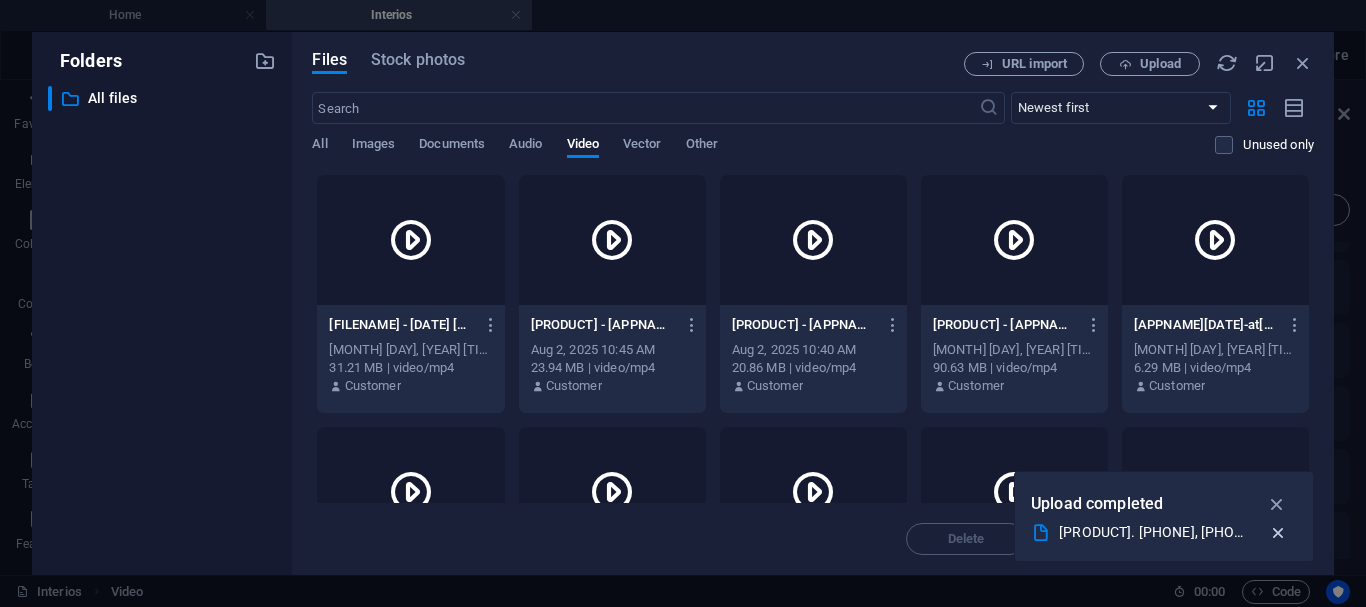 click at bounding box center (1278, 533) 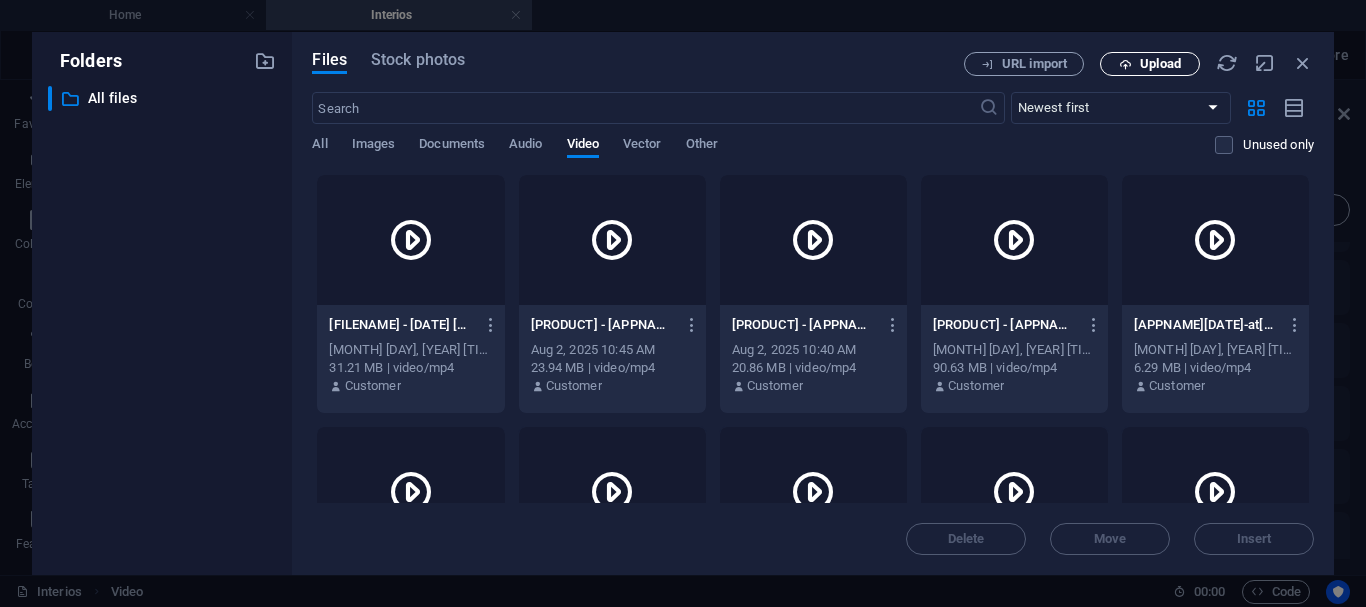 click on "Upload" at bounding box center (1160, 64) 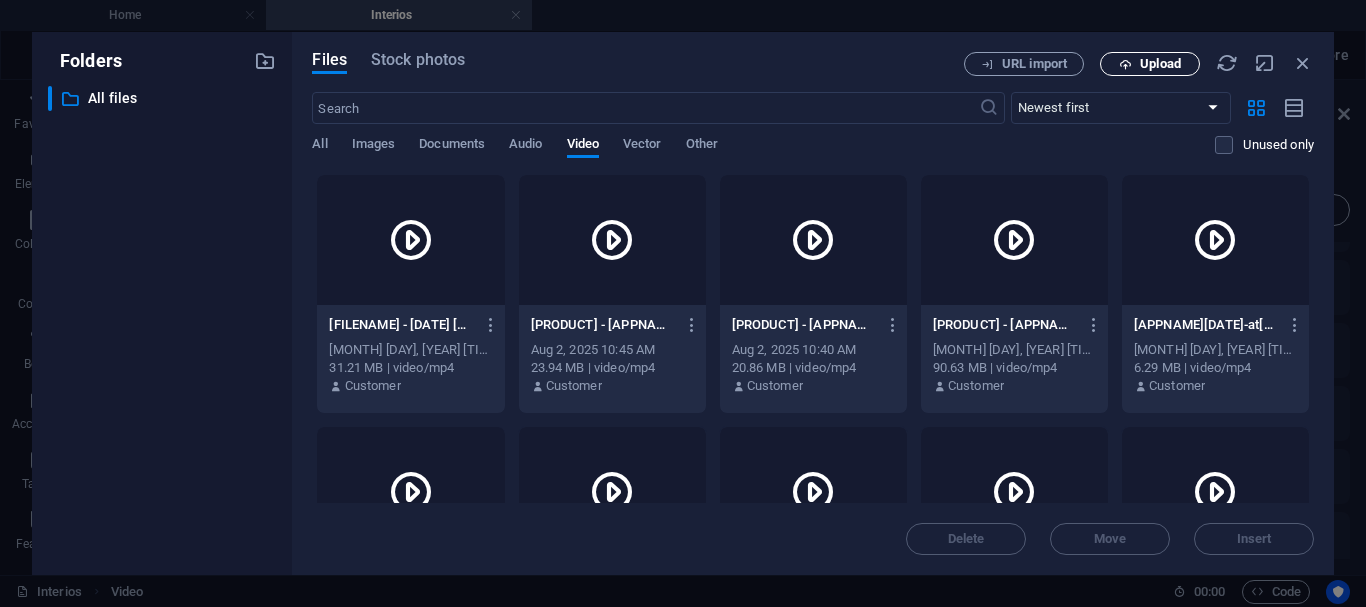 click on "Upload" at bounding box center [1150, 64] 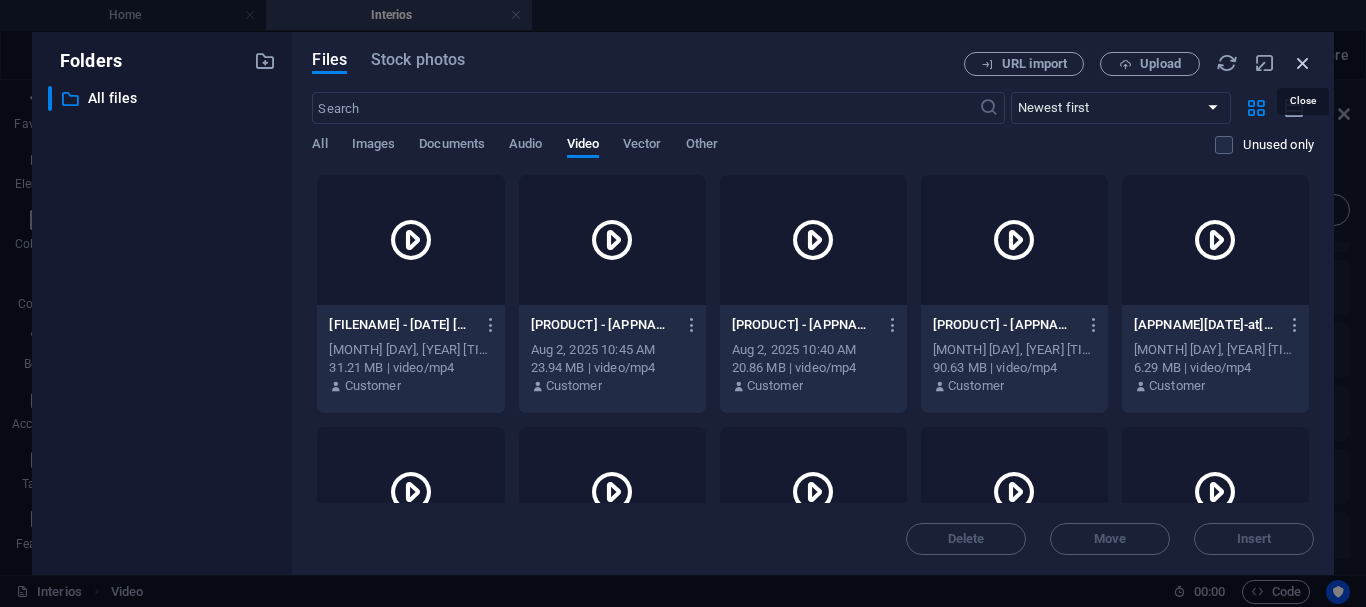 click at bounding box center (1303, 63) 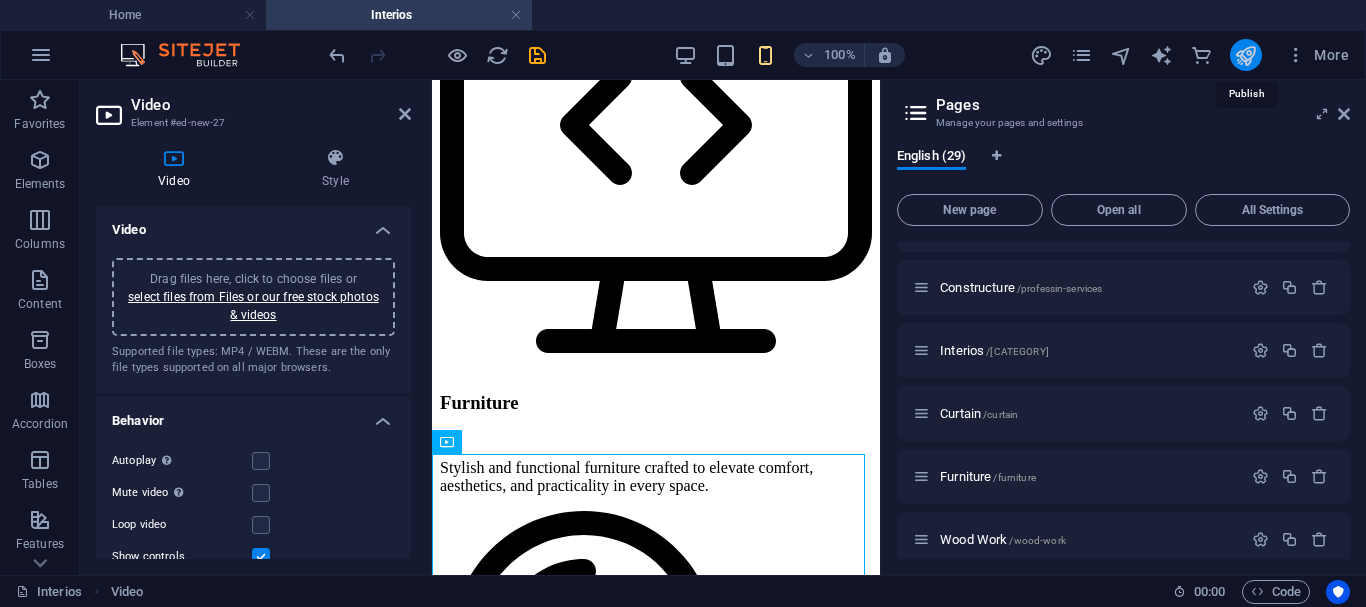 click at bounding box center [1245, 55] 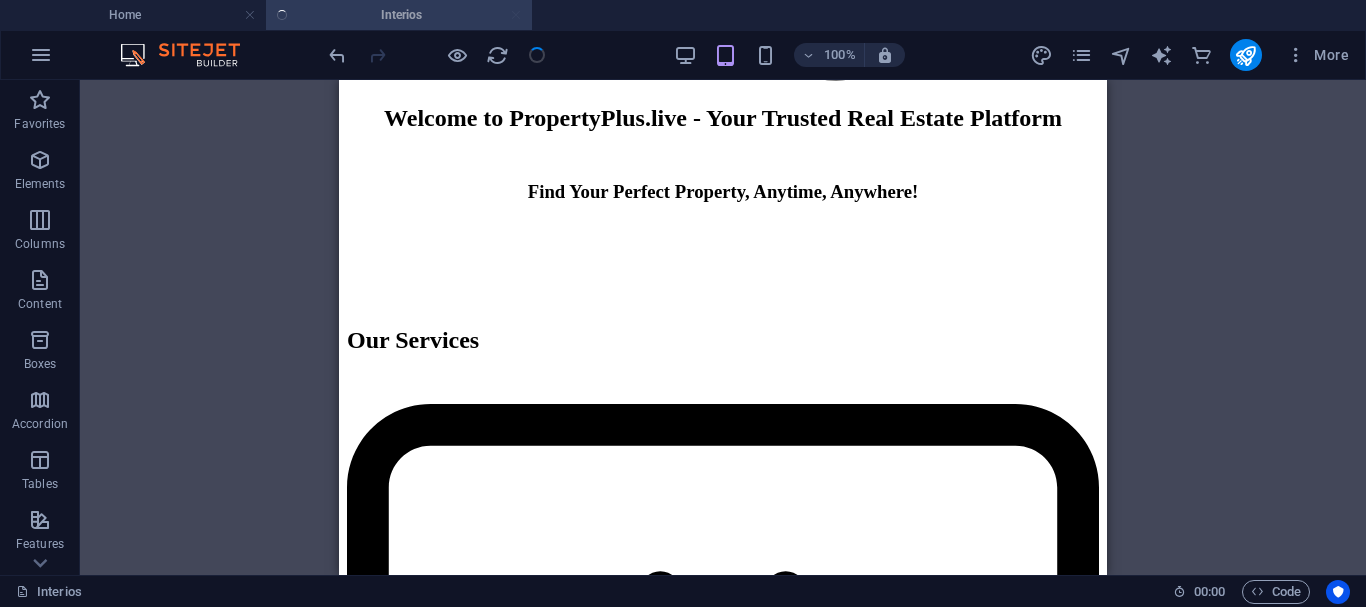 scroll, scrollTop: 2654, scrollLeft: 0, axis: vertical 